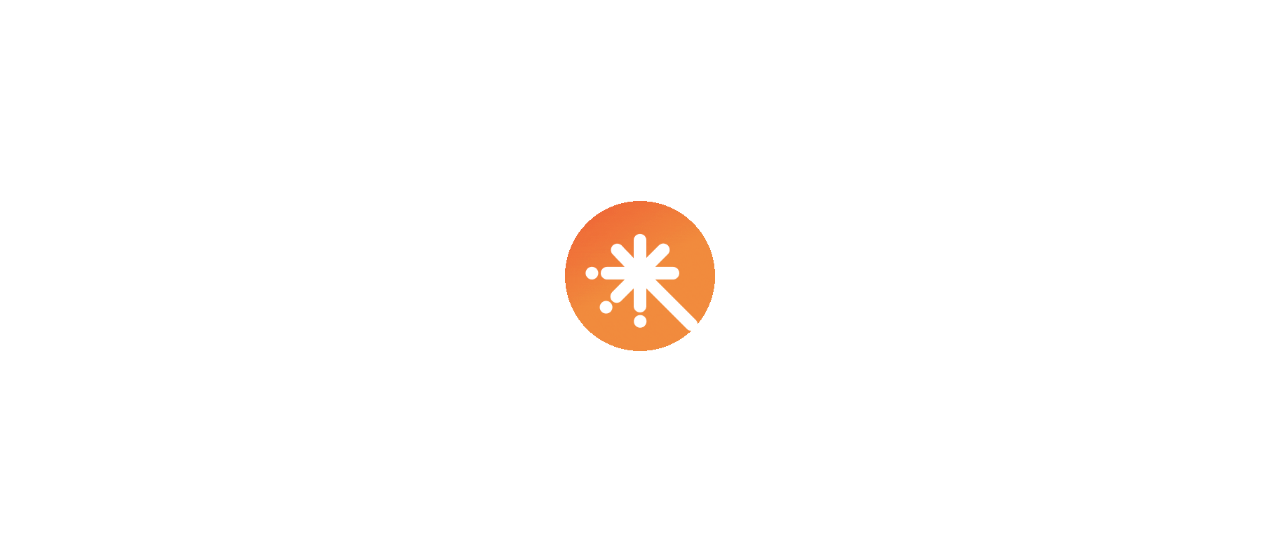 scroll, scrollTop: 0, scrollLeft: 0, axis: both 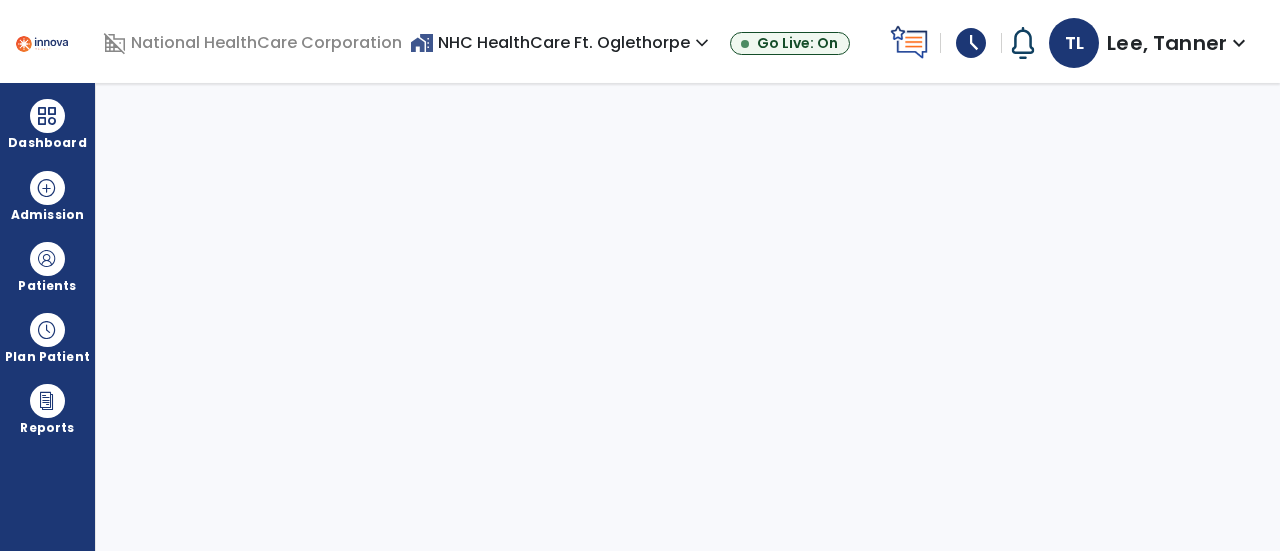select on "****" 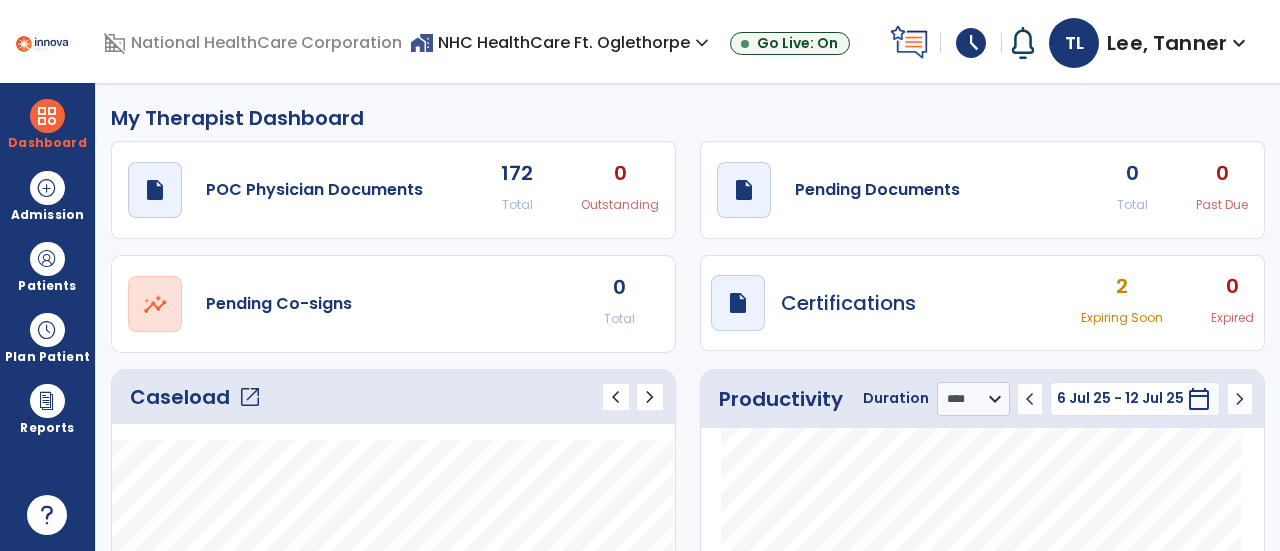 click on "Caseload   open_in_new" 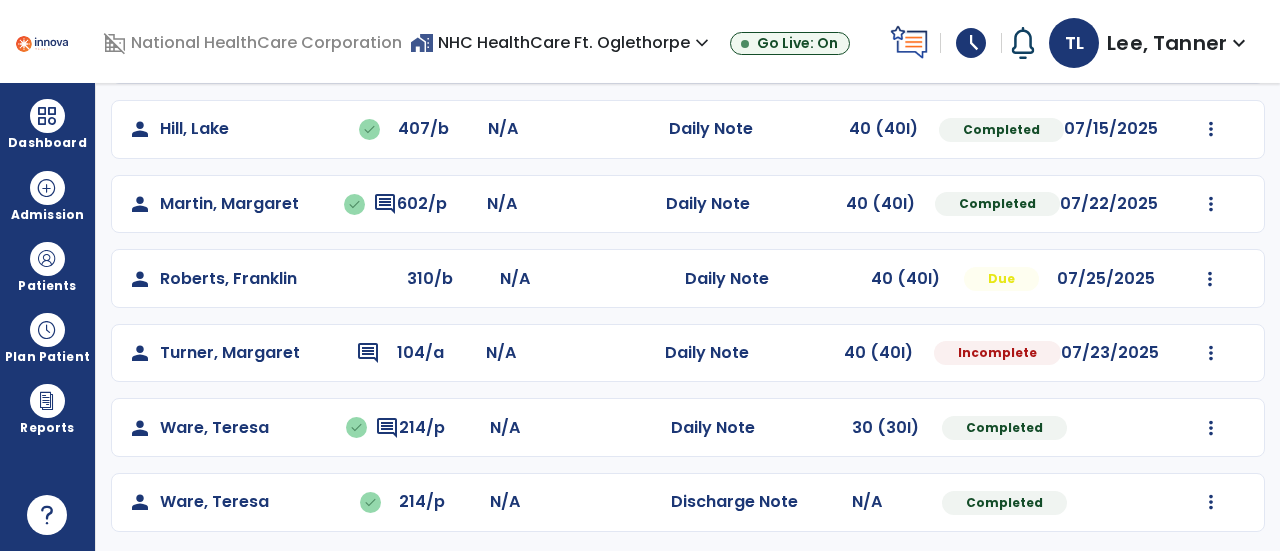 scroll, scrollTop: 566, scrollLeft: 0, axis: vertical 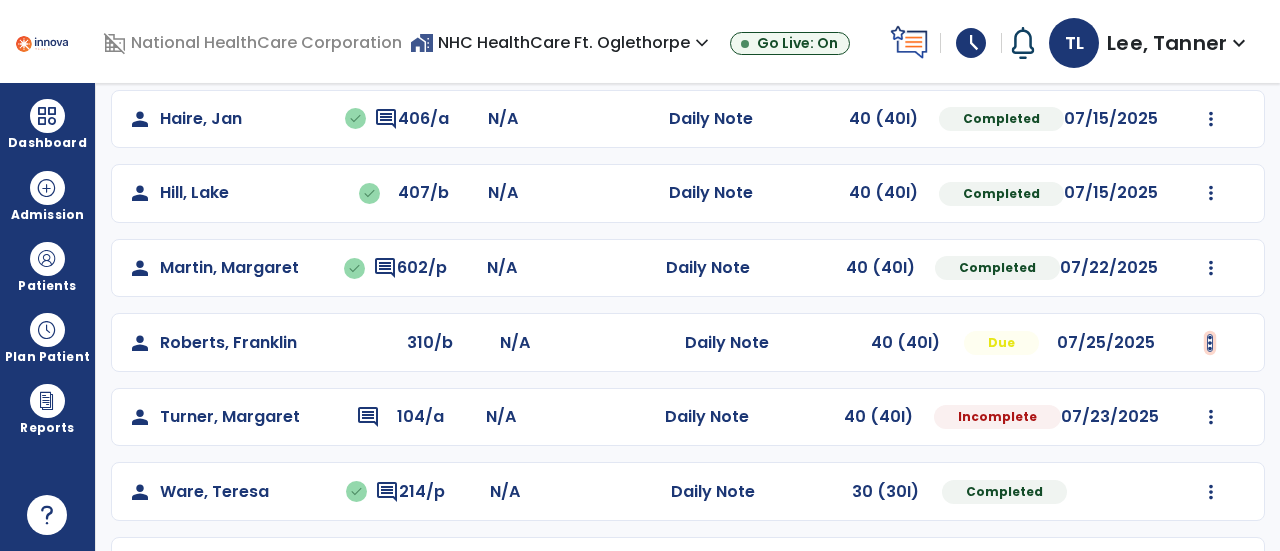 click at bounding box center (1211, -254) 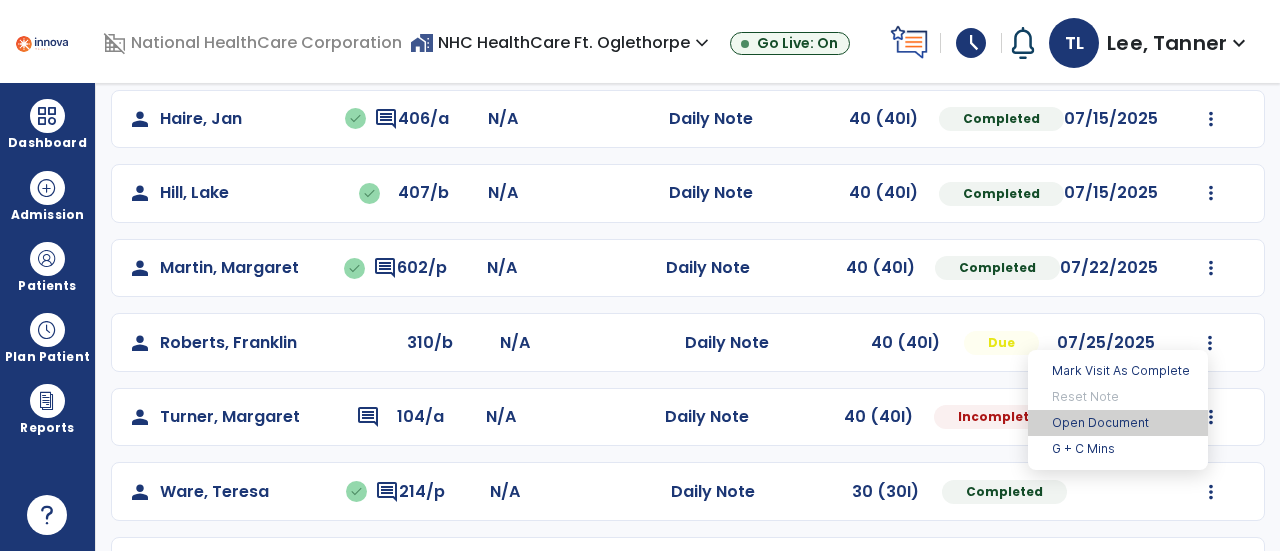 click on "Open Document" at bounding box center [1118, 423] 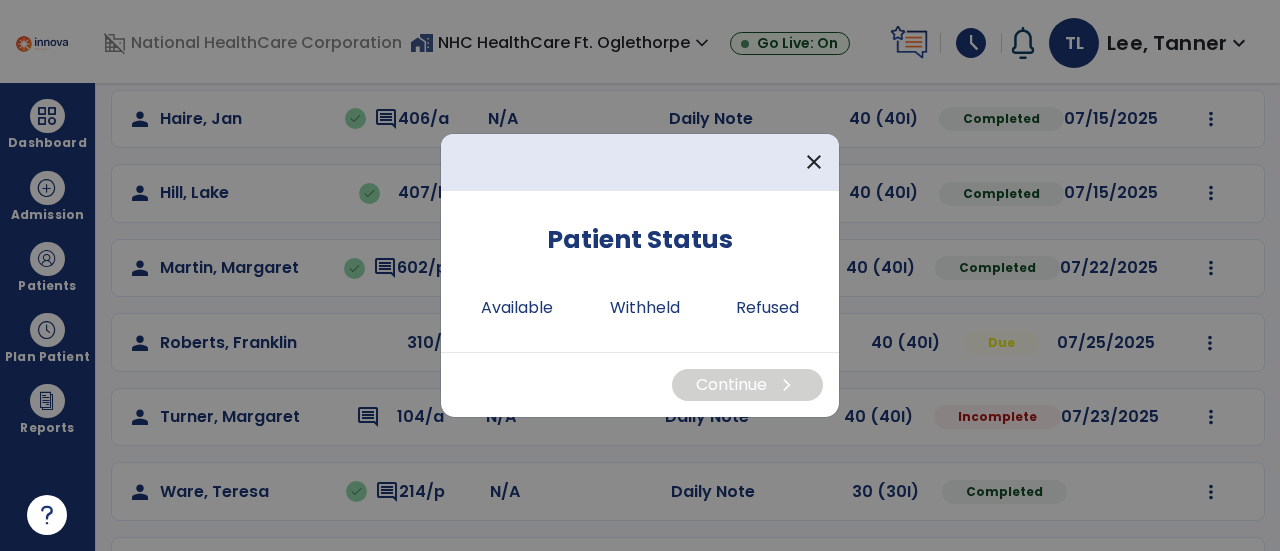 click on "Patient Status  Available   Withheld   Refused" at bounding box center (640, 271) 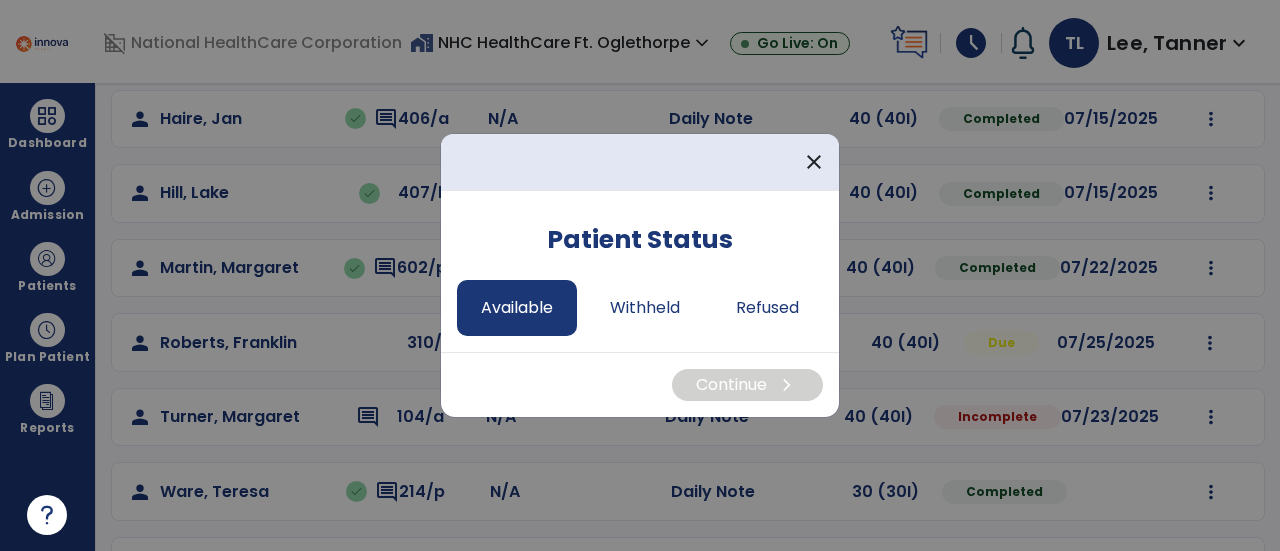 click on "Available" at bounding box center (517, 308) 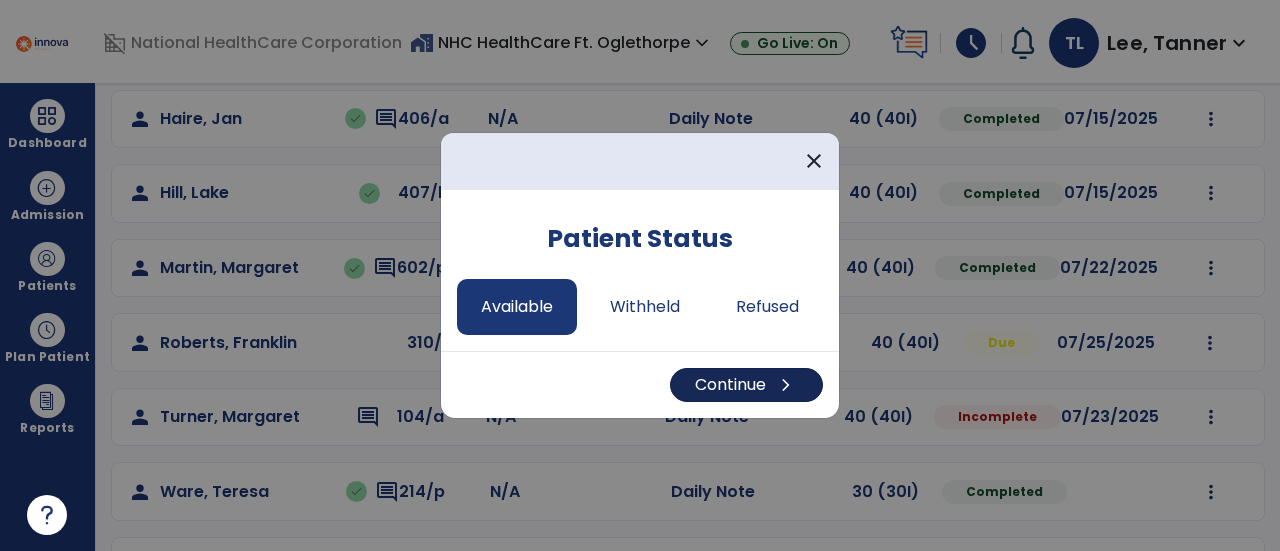 click on "Continue   chevron_right" at bounding box center (746, 385) 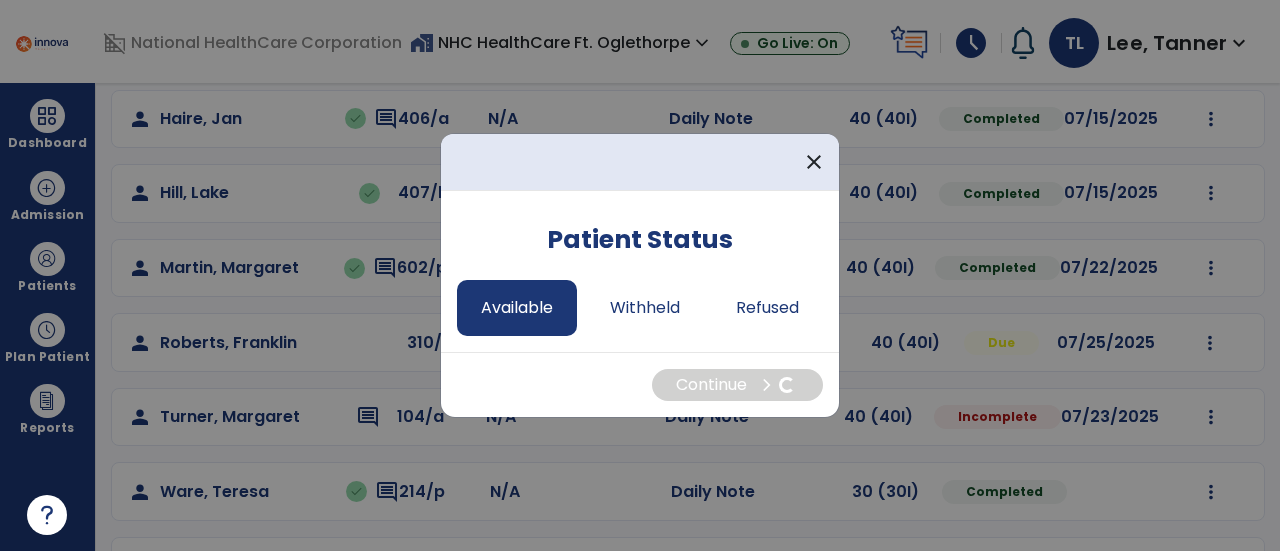 select on "*" 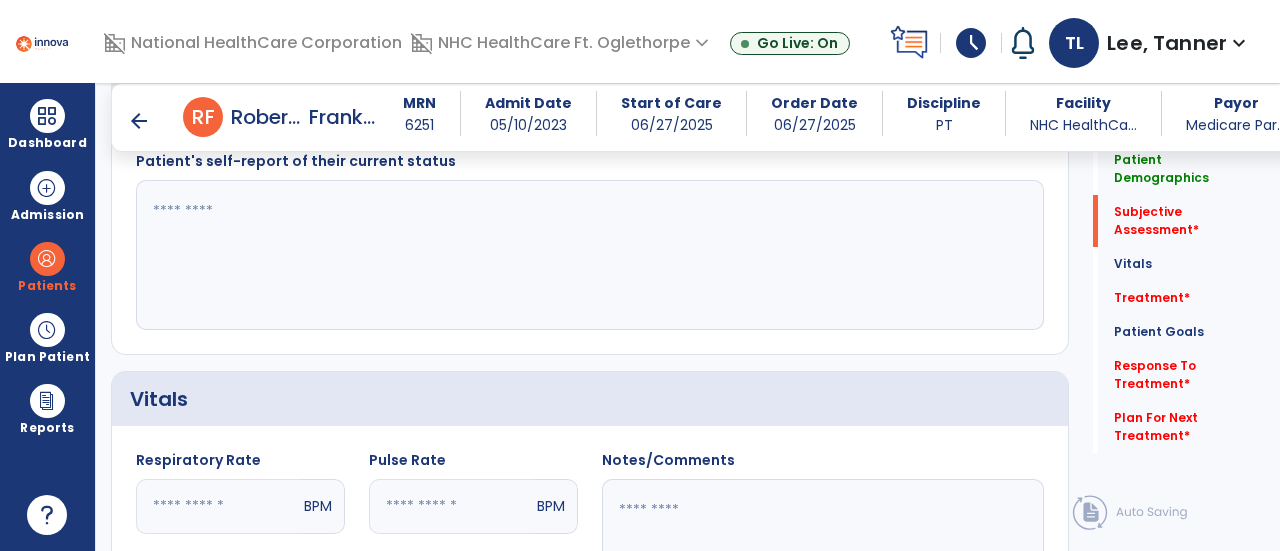 scroll, scrollTop: 561, scrollLeft: 0, axis: vertical 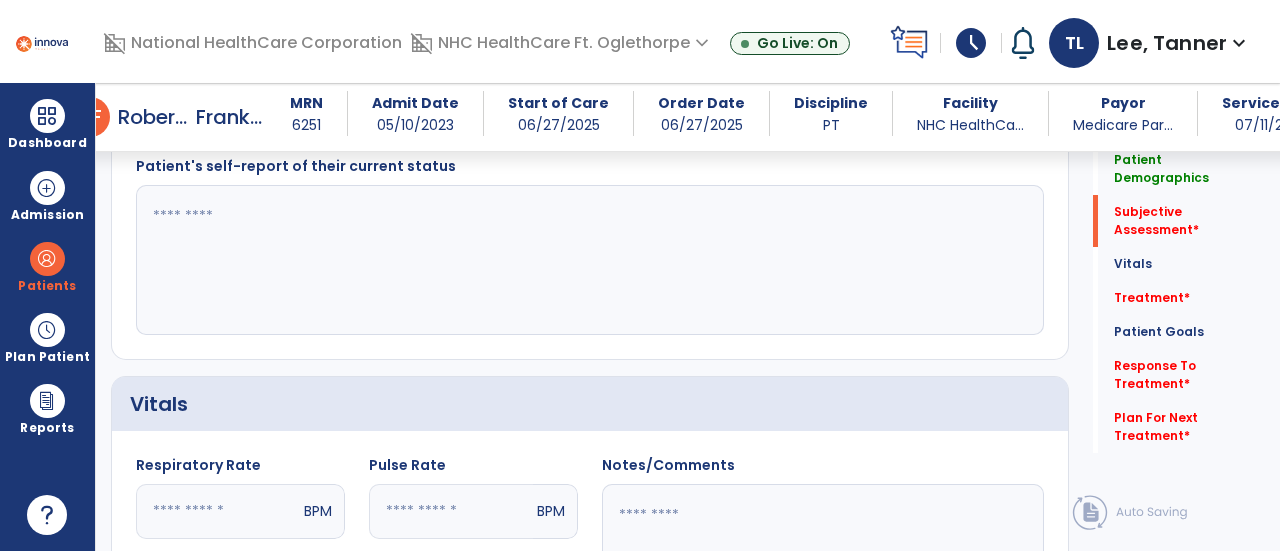 click 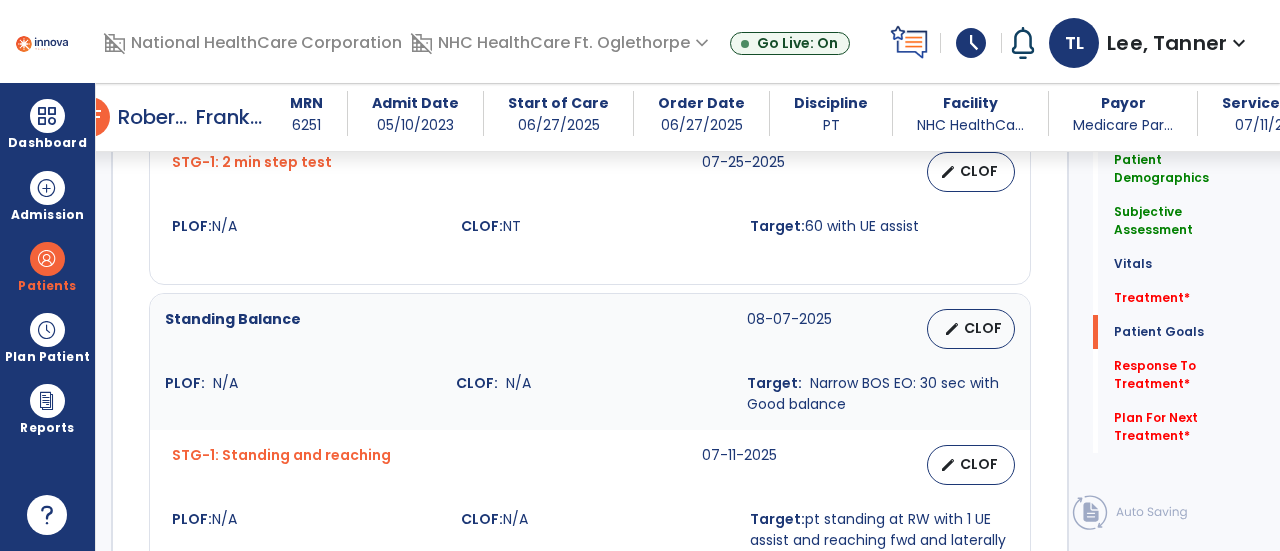 scroll, scrollTop: 2029, scrollLeft: 0, axis: vertical 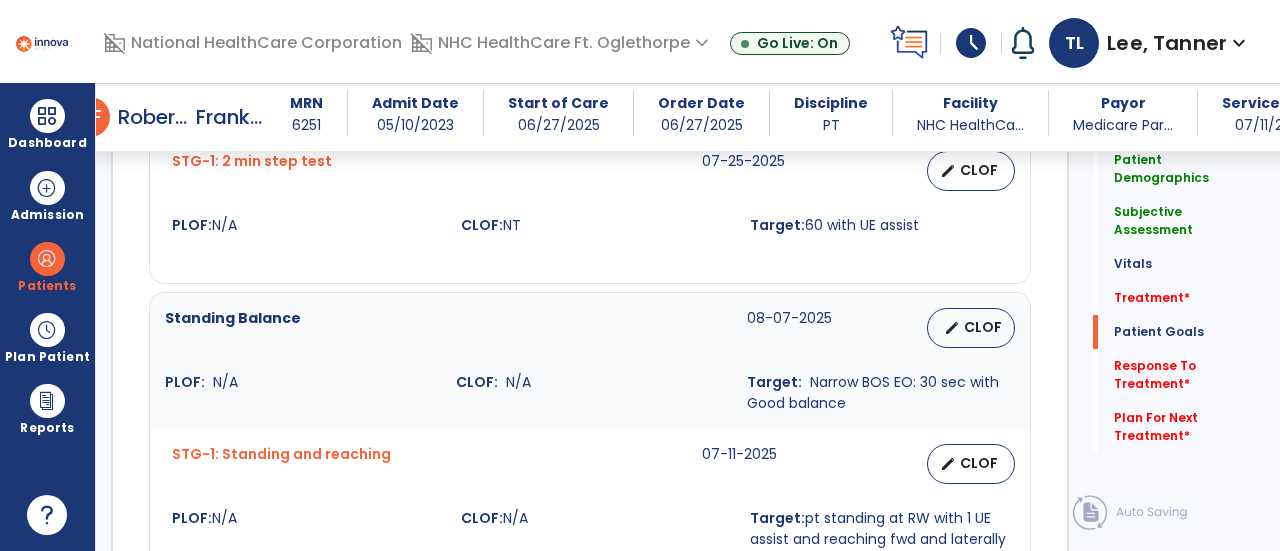 type on "**********" 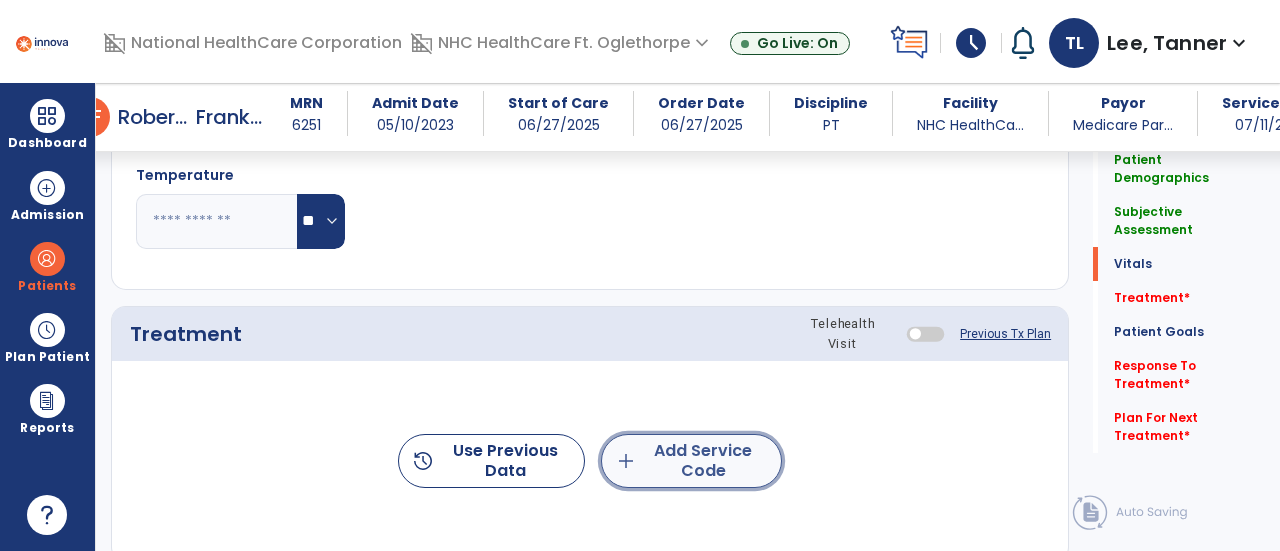 click on "add  Add Service Code" 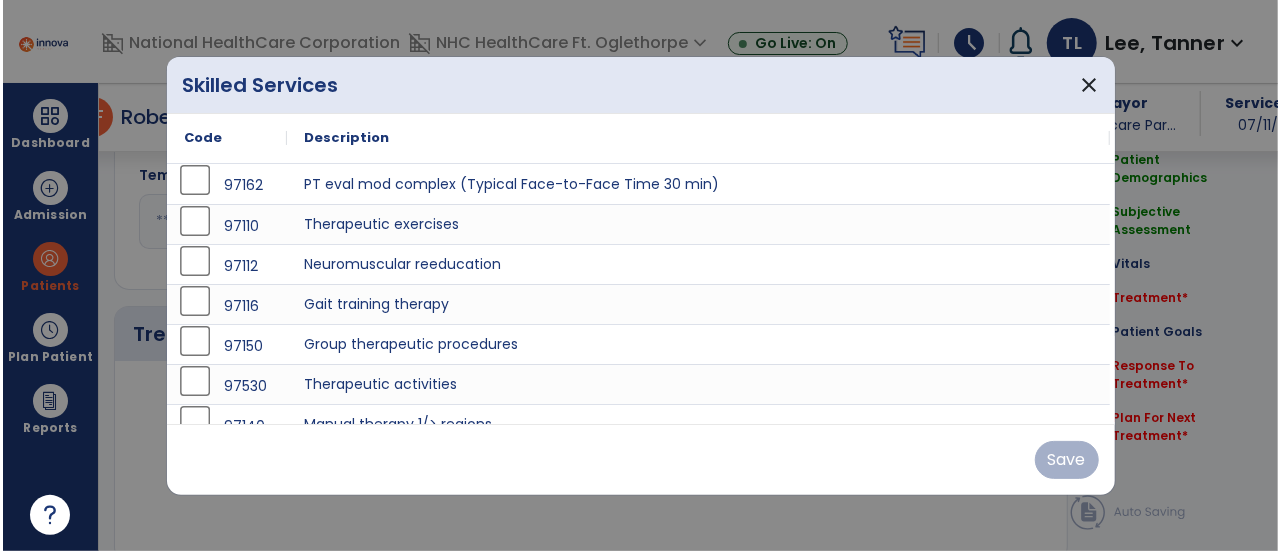 scroll, scrollTop: 1053, scrollLeft: 0, axis: vertical 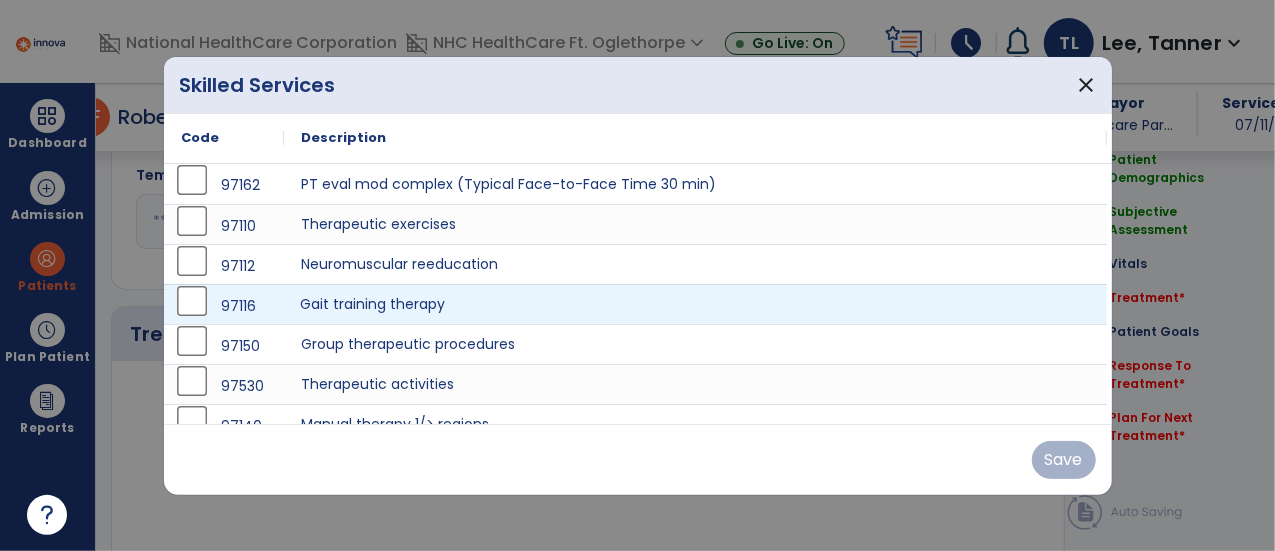 click on "Gait training therapy" at bounding box center [696, 304] 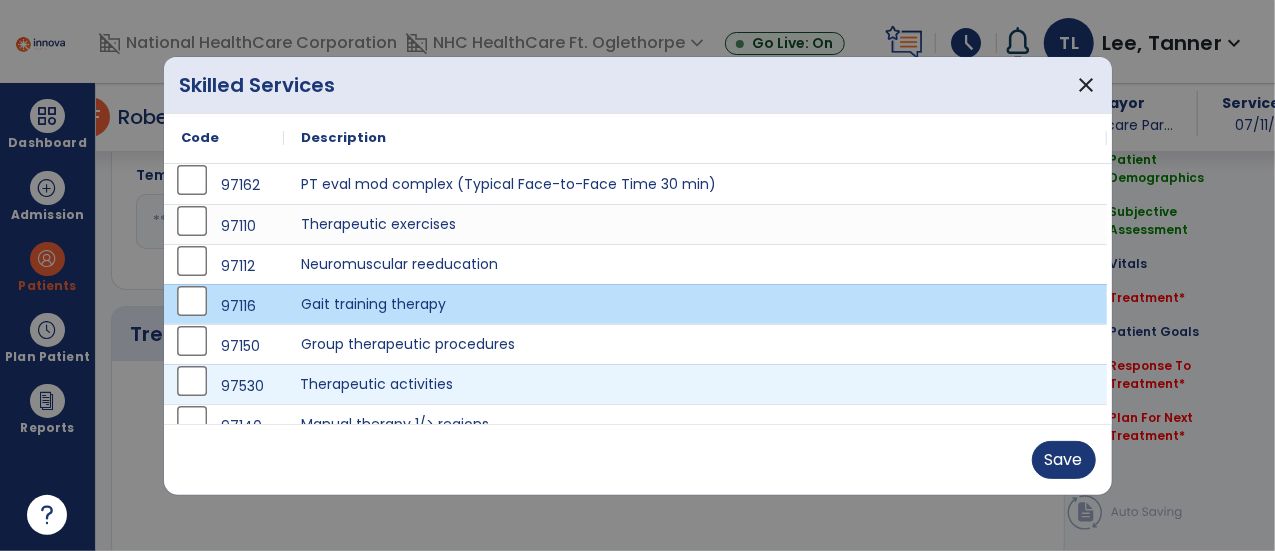 click on "Therapeutic activities" at bounding box center [696, 384] 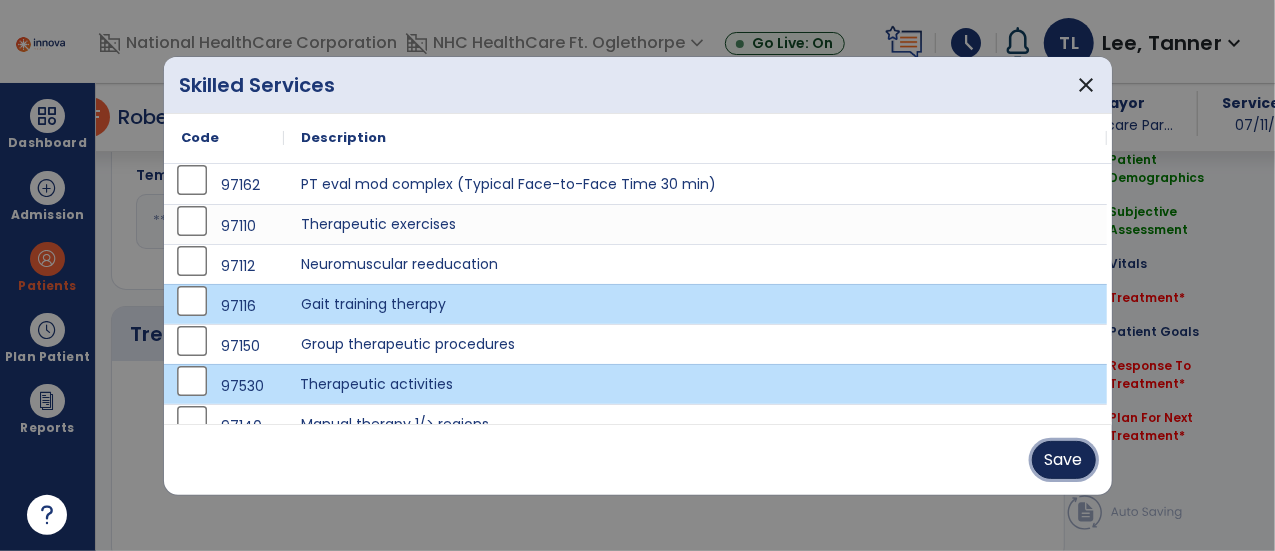 click on "Save" at bounding box center [1064, 460] 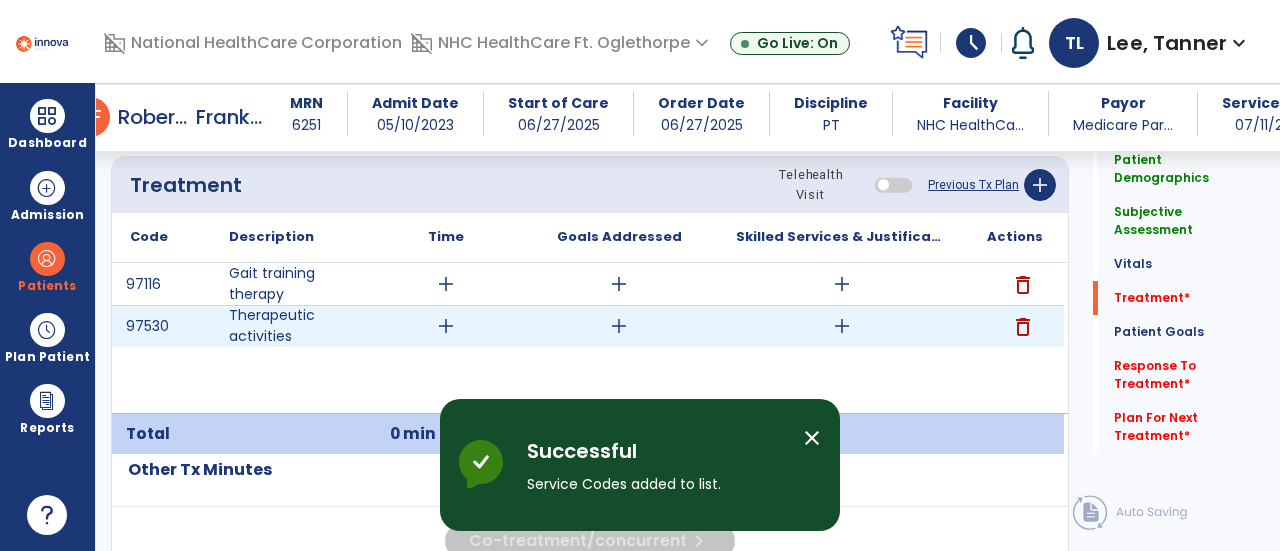 click on "add" at bounding box center (842, 326) 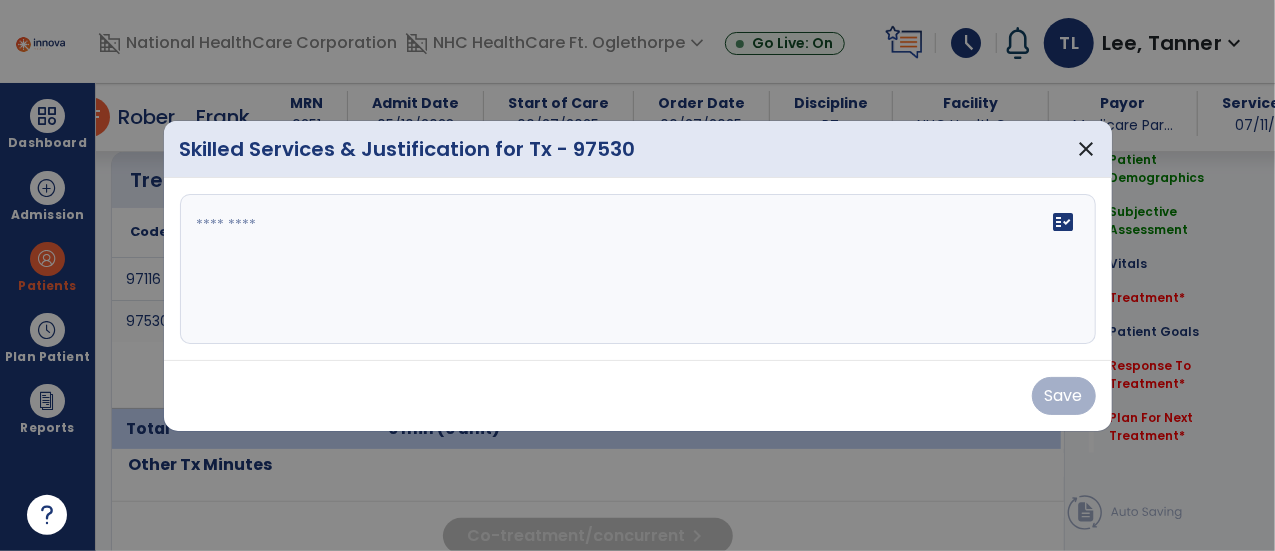 scroll, scrollTop: 1203, scrollLeft: 0, axis: vertical 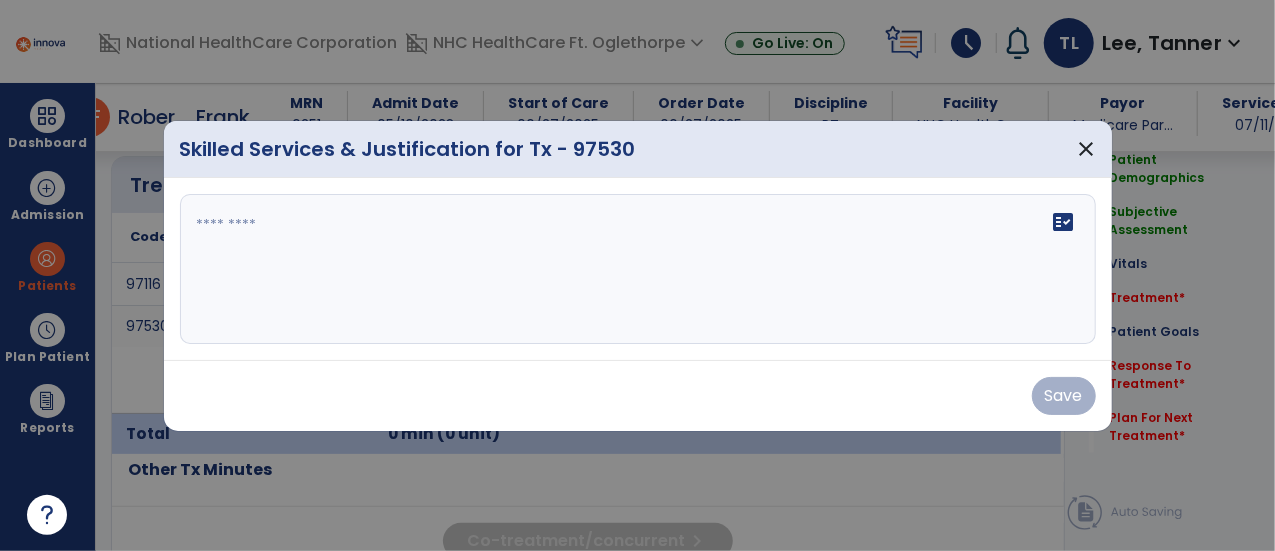 click on "fact_check" at bounding box center [638, 269] 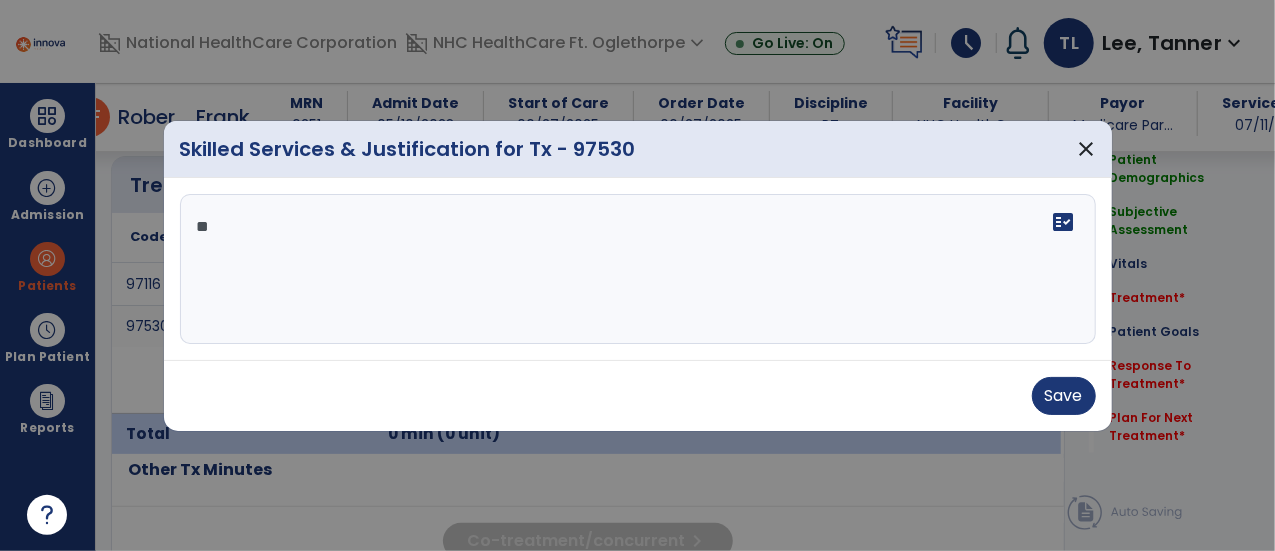 type on "*" 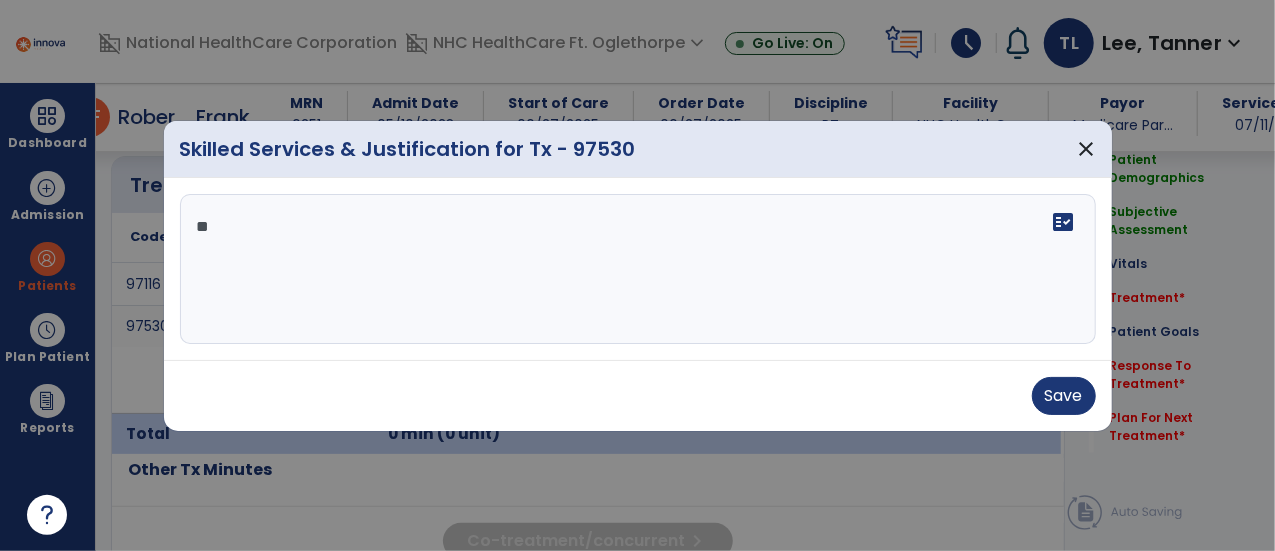 type on "*" 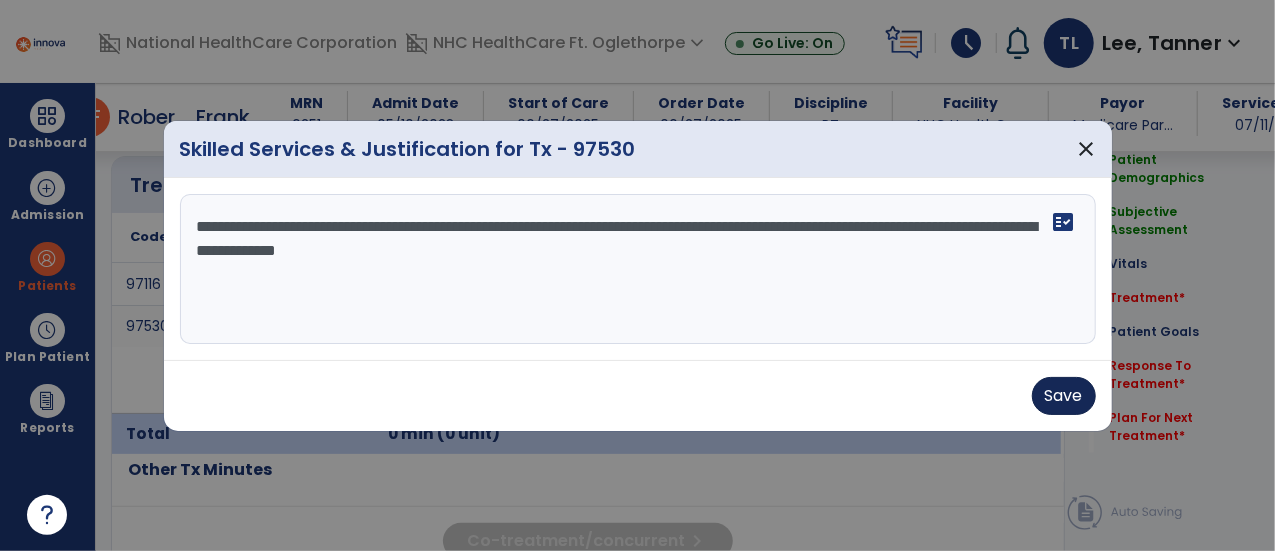 type on "**********" 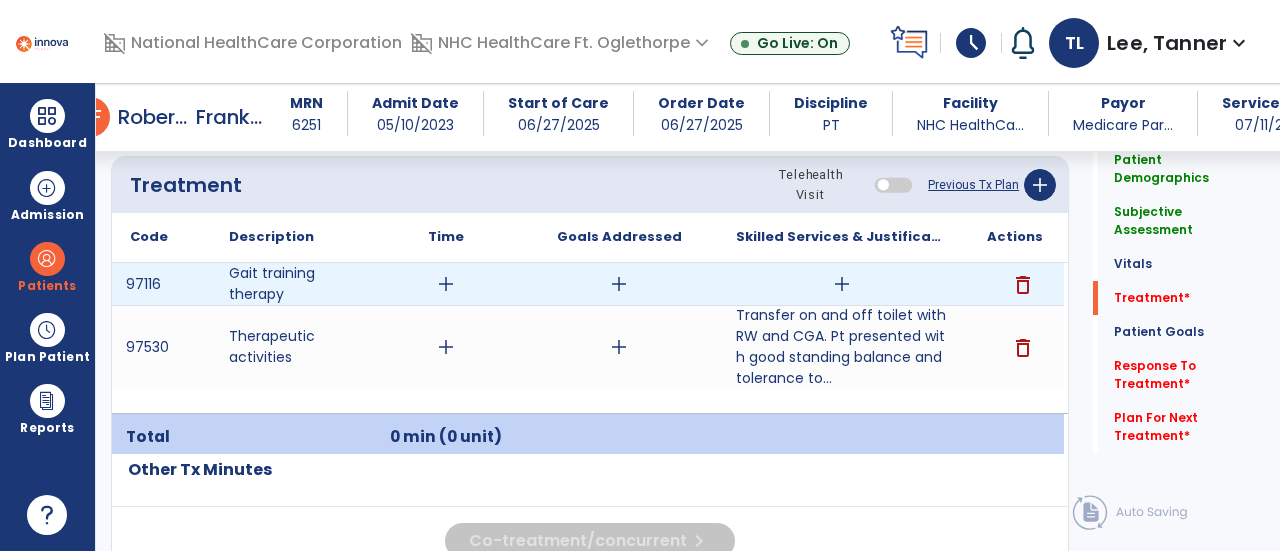 click on "add" at bounding box center [842, 284] 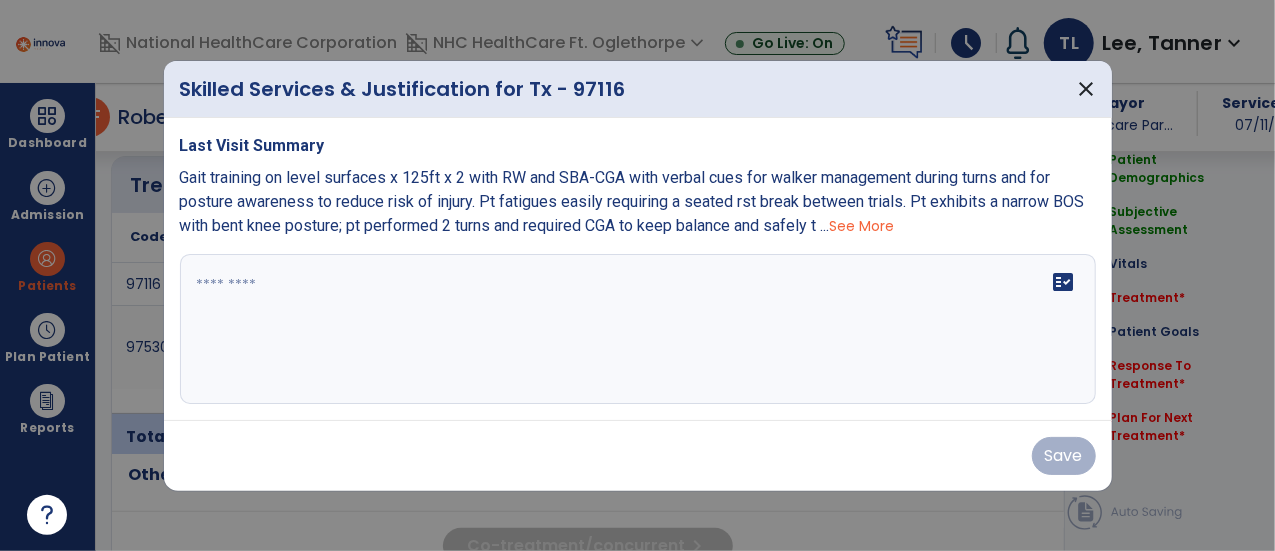 scroll, scrollTop: 1203, scrollLeft: 0, axis: vertical 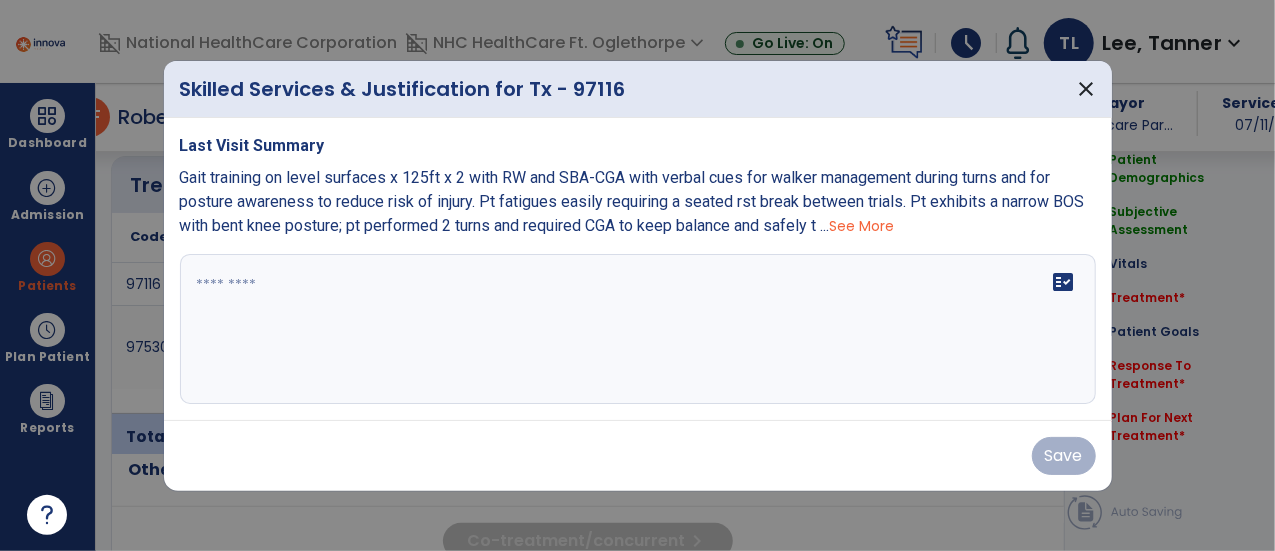 click on "fact_check" at bounding box center [638, 329] 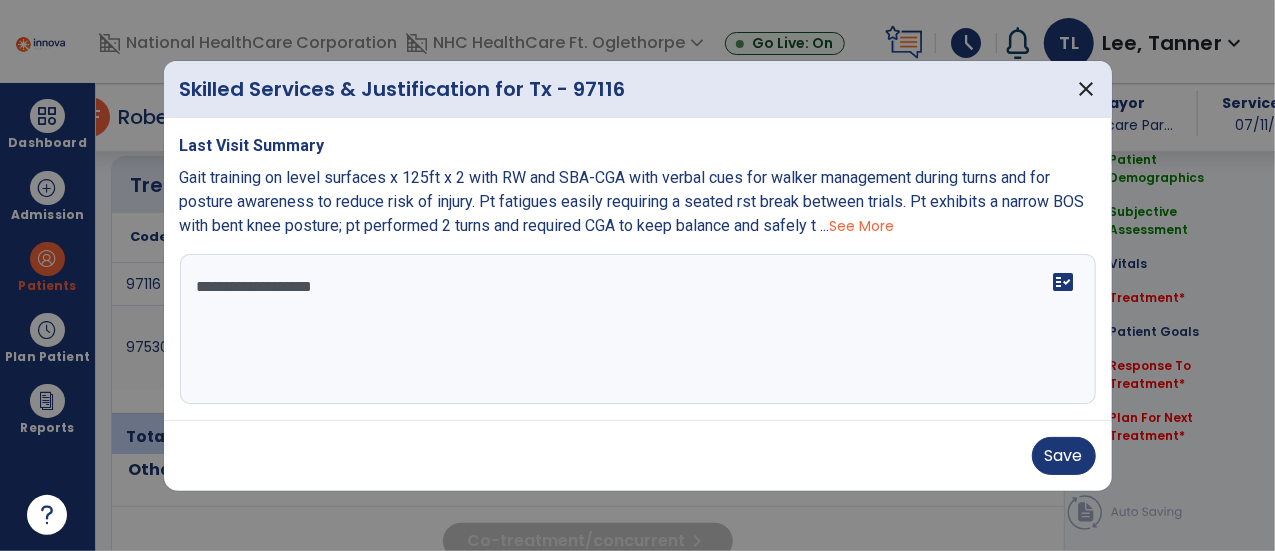 click on "**********" at bounding box center [638, 329] 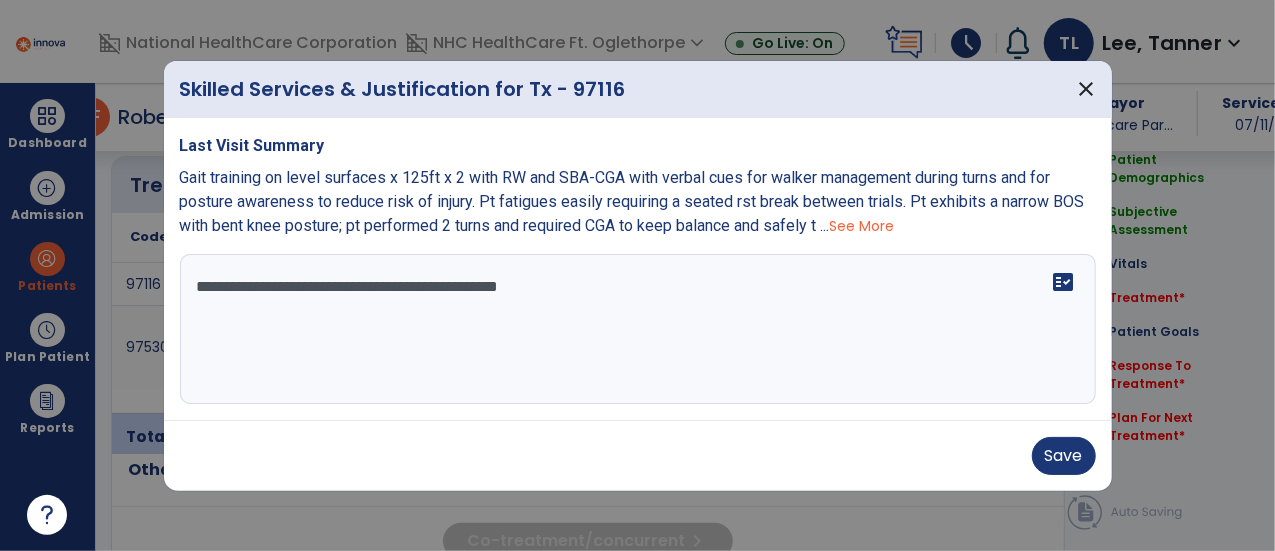 click on "**********" at bounding box center (638, 329) 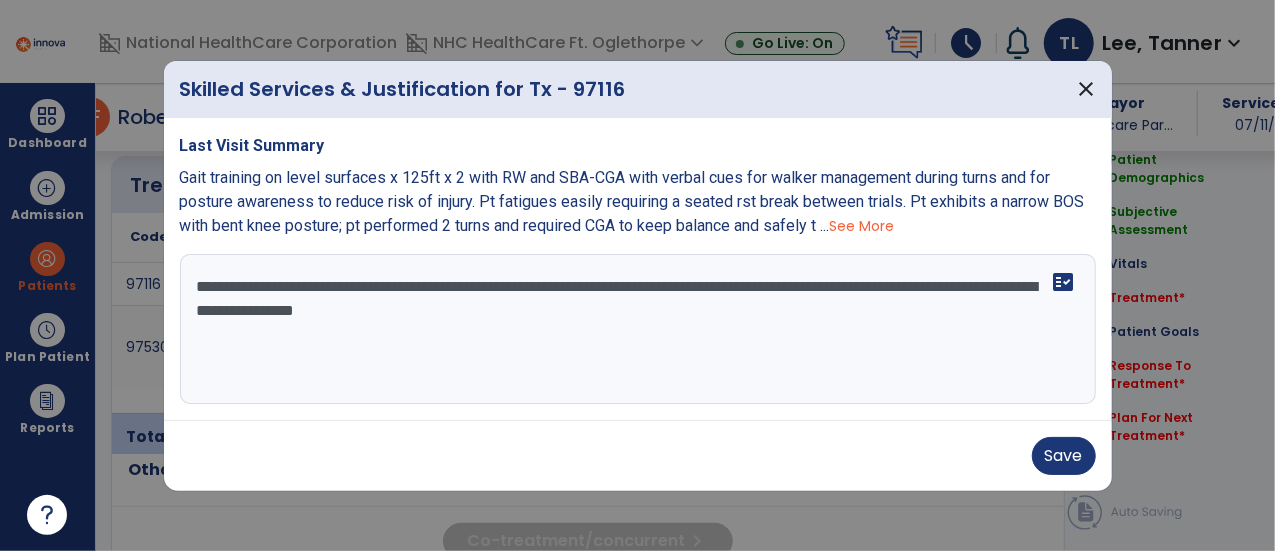 click on "**********" at bounding box center (638, 329) 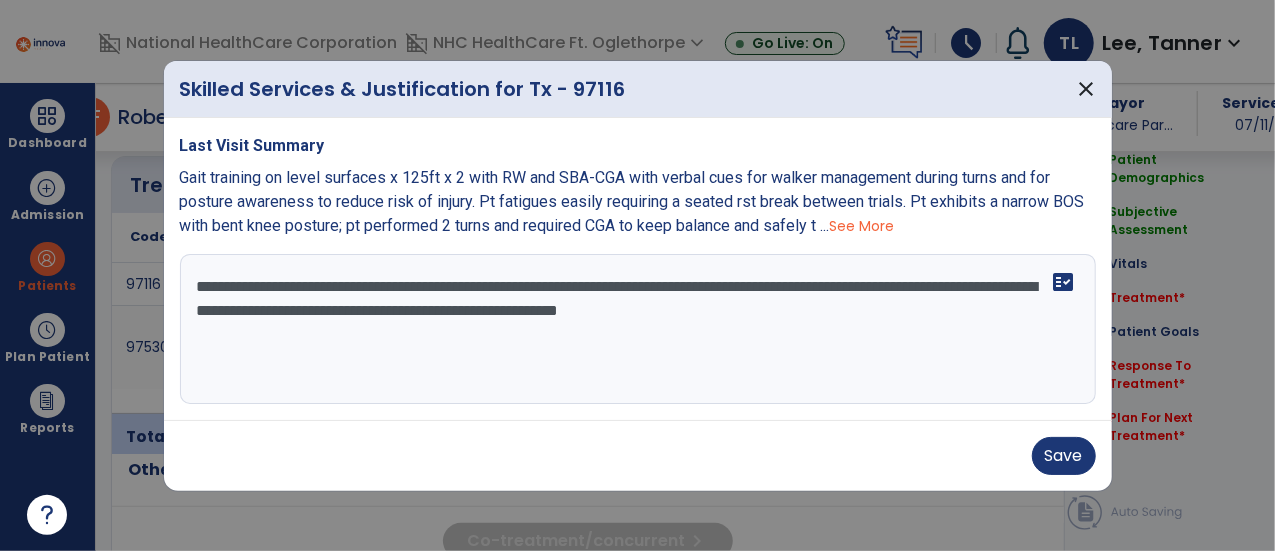 click on "Gait training on level surfaces x 125ft x 2 with RW and SBA-CGA with verbal cues for walker management during turns and for posture awareness to reduce risk of injury.  Pt fatigues easily requiring a seated rst break between trials.   Pt exhibits a narrow BOS with bent knee posture; pt performed 2 turns and required CGA to keep balance and safely t ...  See More" at bounding box center (638, 202) 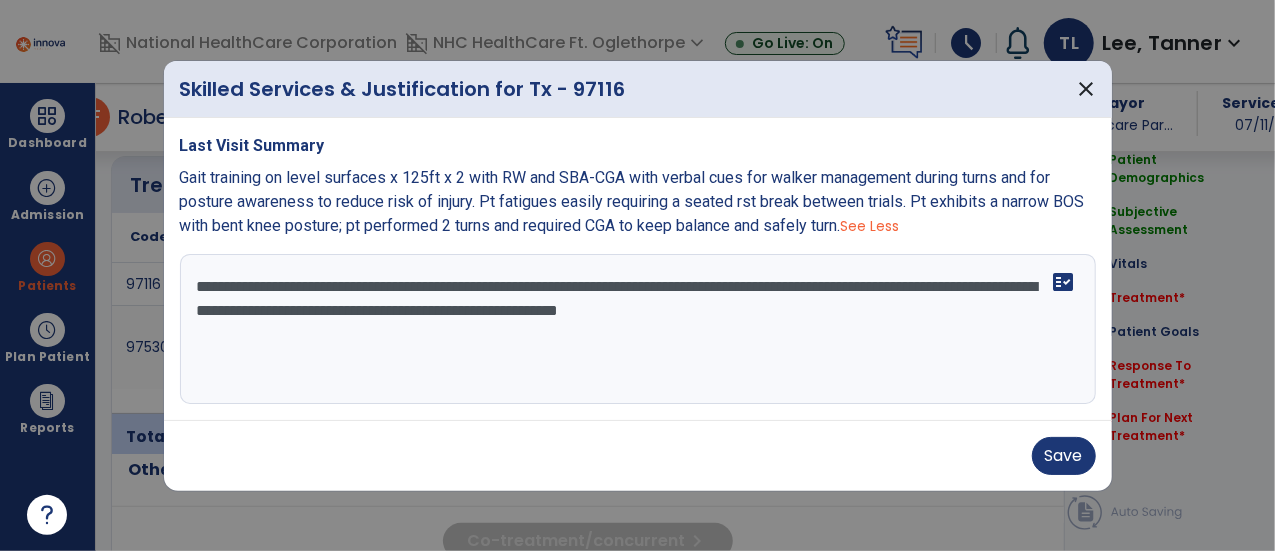 click on "**********" at bounding box center (638, 329) 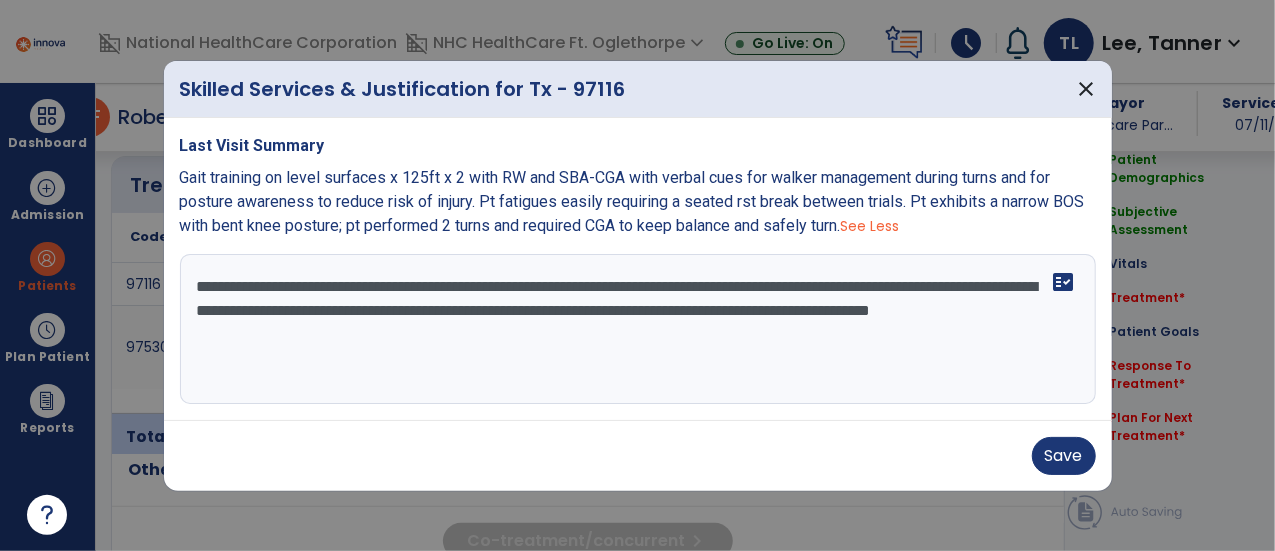 click on "**********" at bounding box center [638, 329] 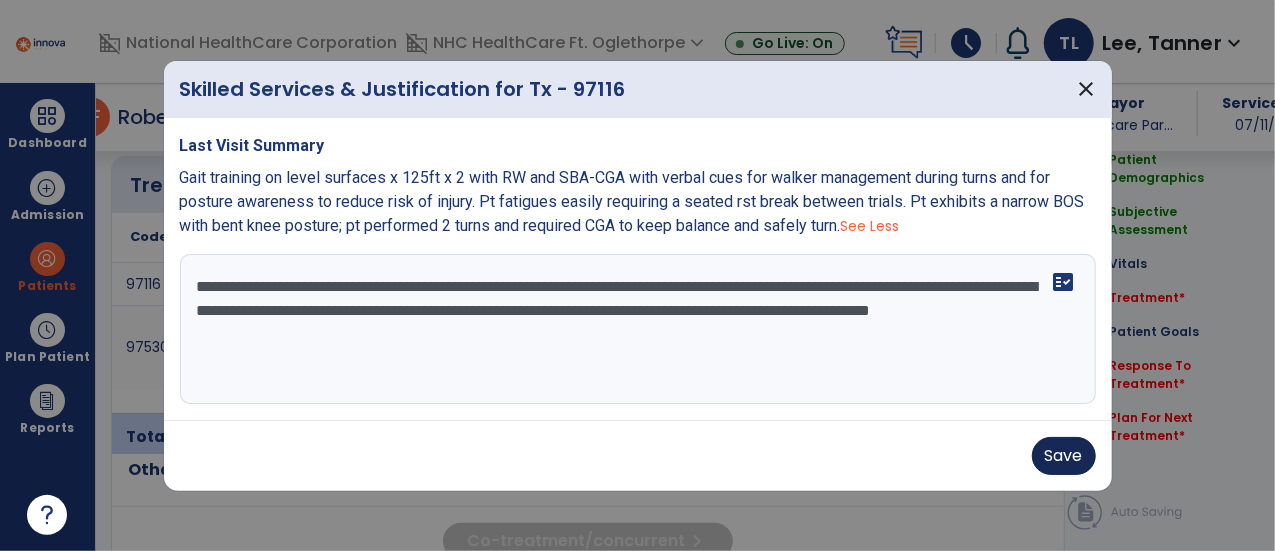 type on "**********" 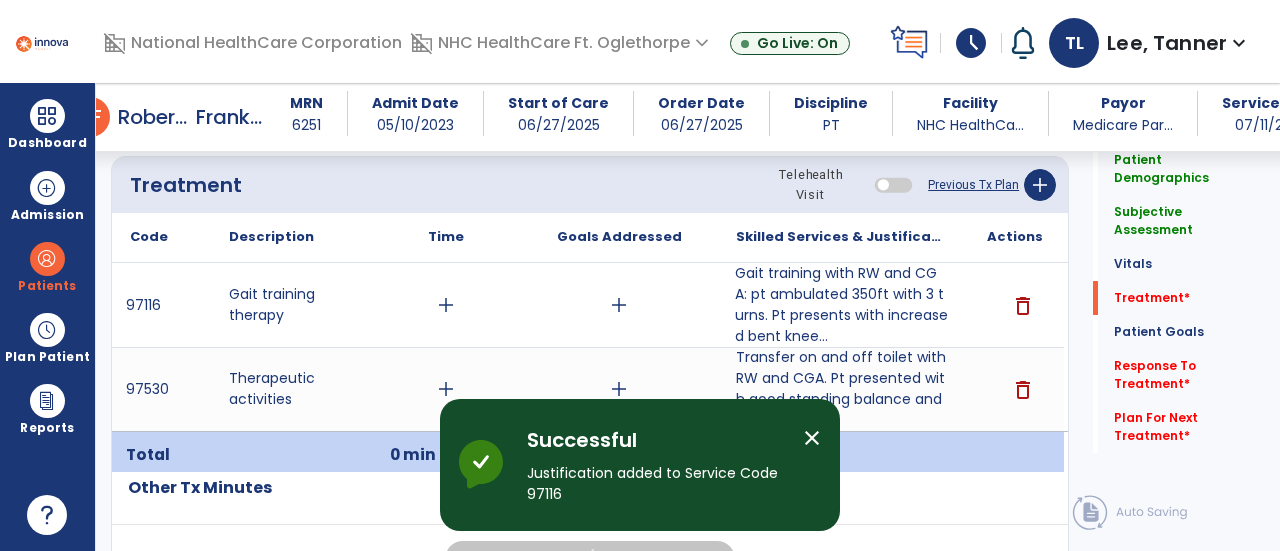 click on "add" at bounding box center (446, 305) 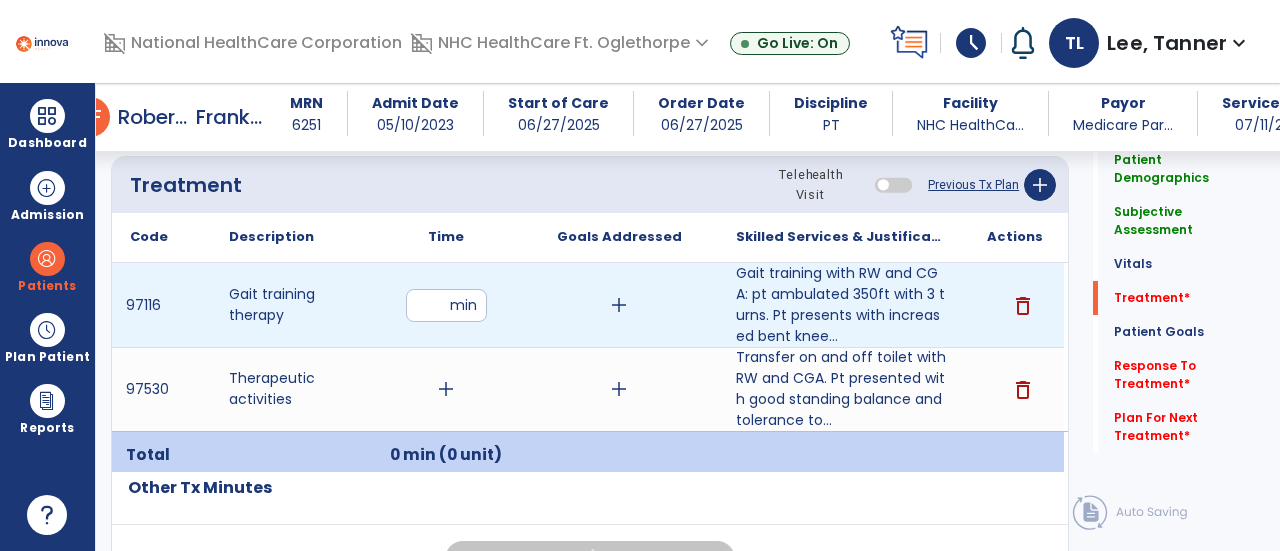 type on "**" 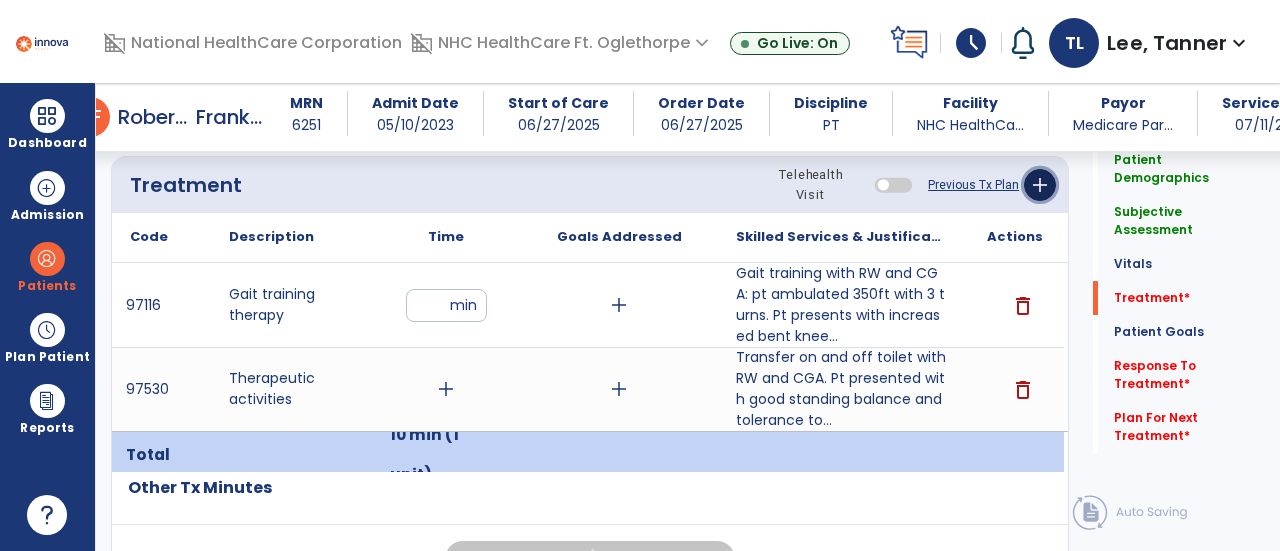 click on "add" 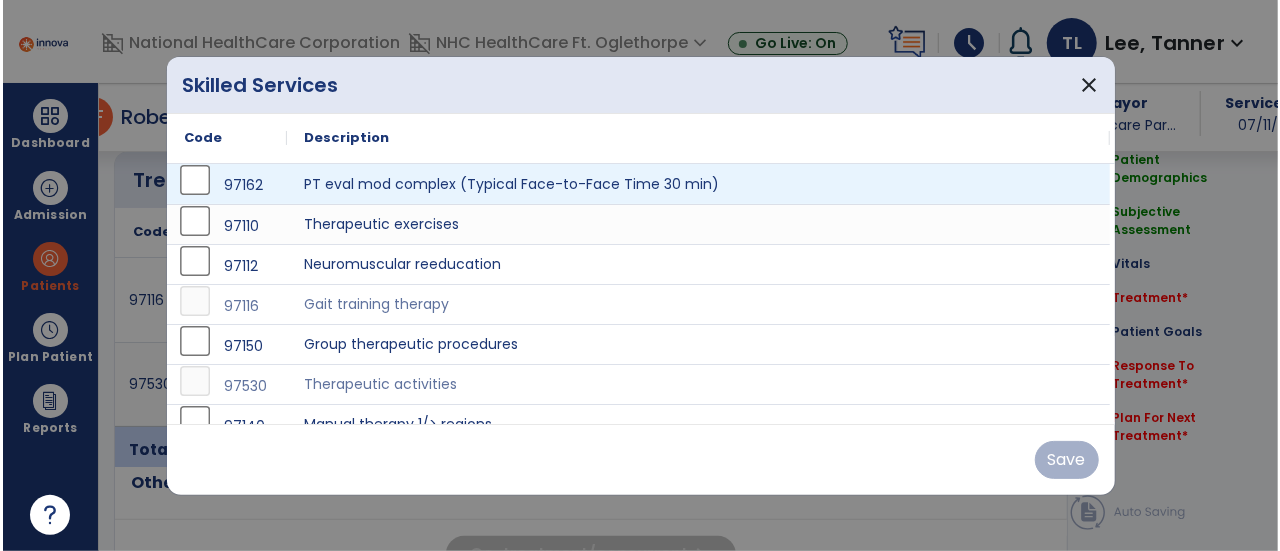 scroll, scrollTop: 1203, scrollLeft: 0, axis: vertical 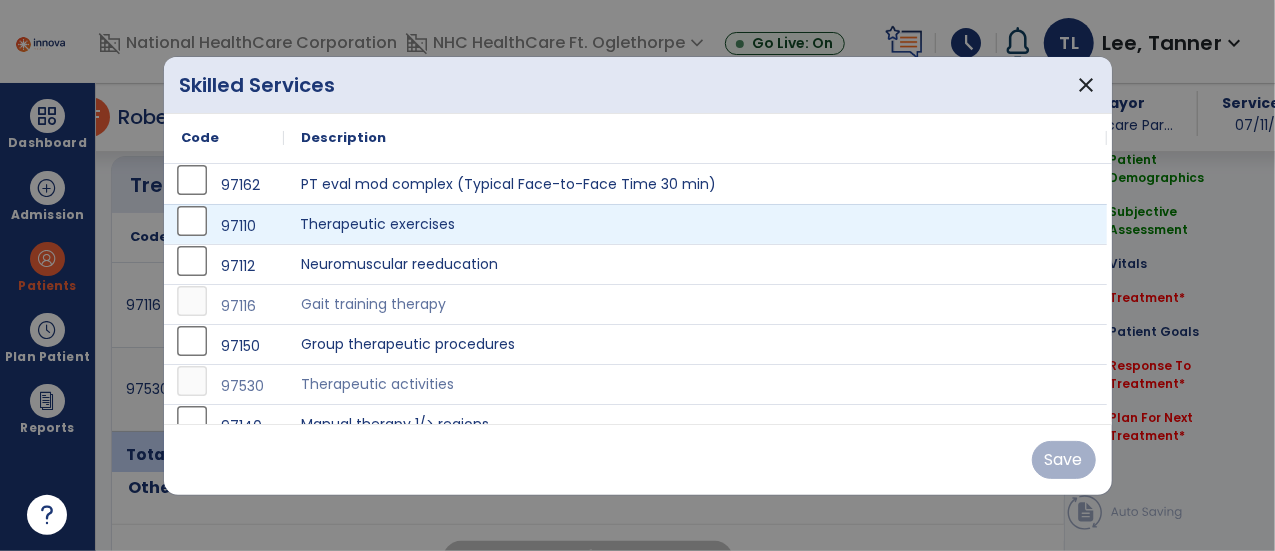 click on "Therapeutic exercises" at bounding box center [696, 224] 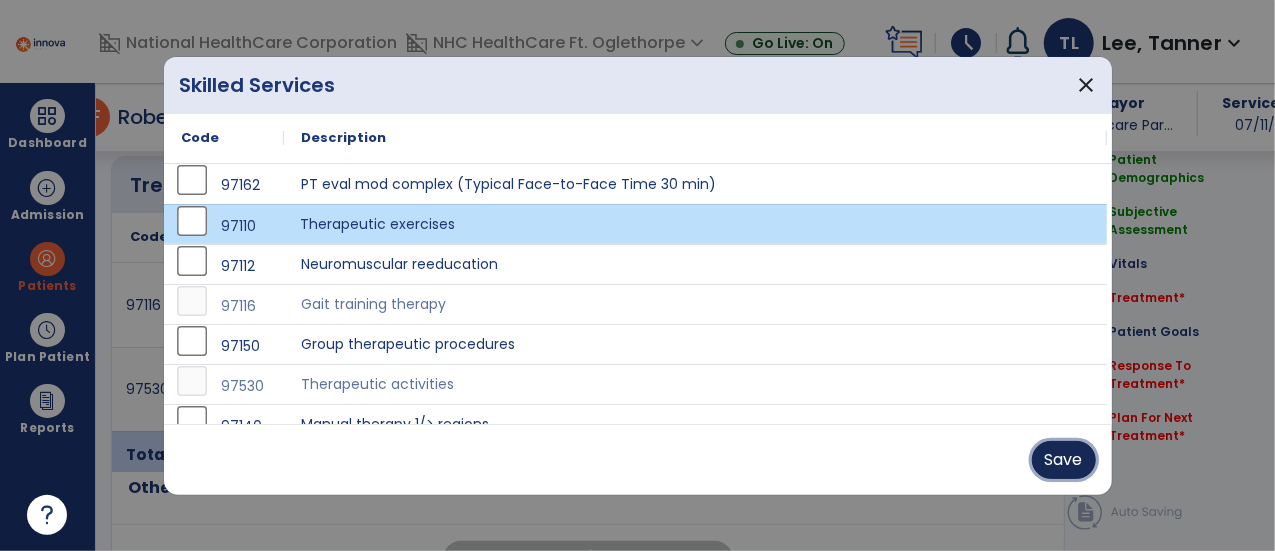 click on "Save" at bounding box center (1064, 460) 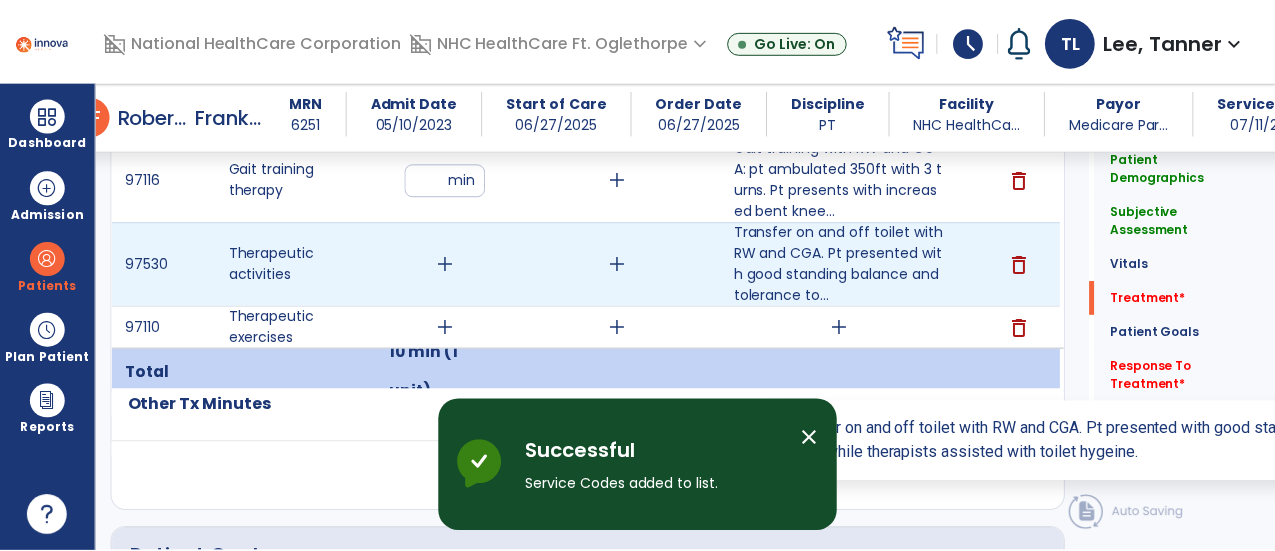 scroll, scrollTop: 1329, scrollLeft: 0, axis: vertical 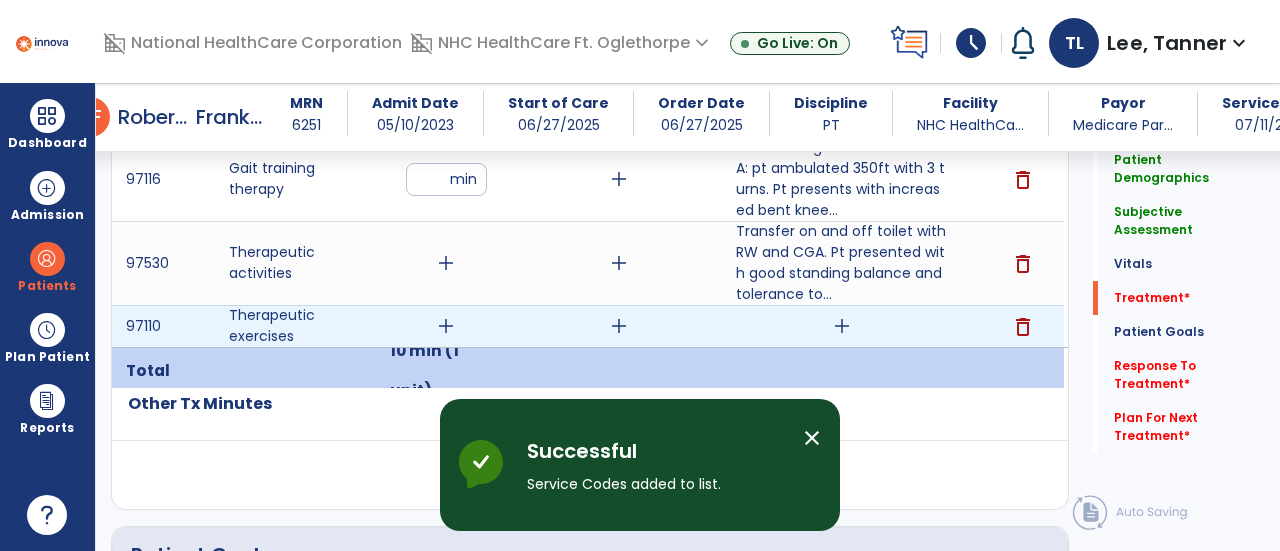 click on "add" at bounding box center (842, 326) 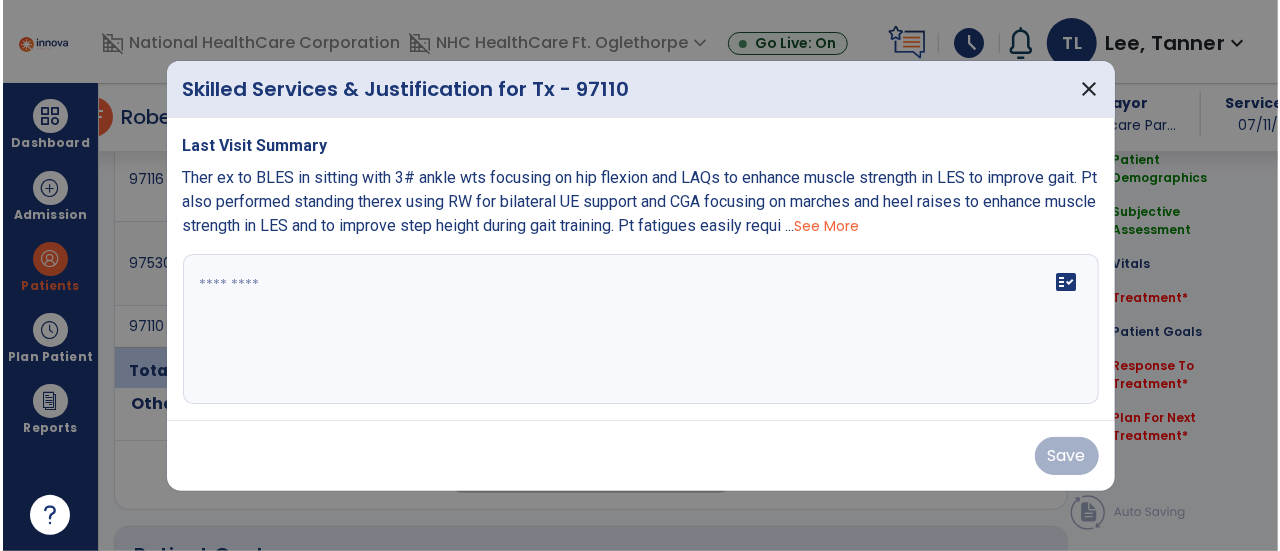 scroll, scrollTop: 1329, scrollLeft: 0, axis: vertical 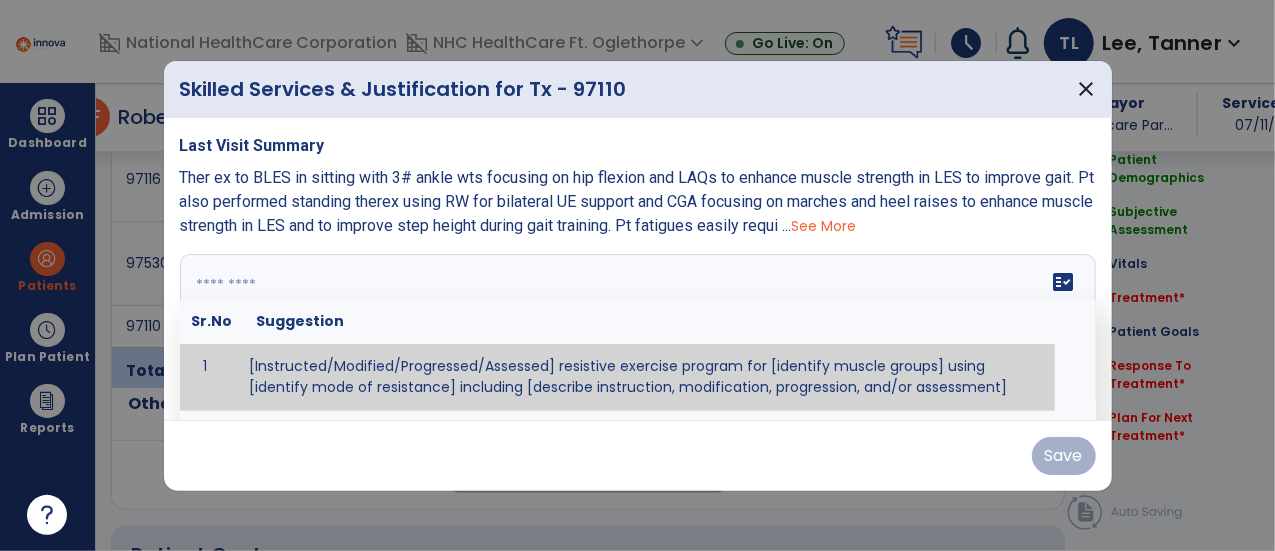 click on "fact_check  Sr.No Suggestion 1 [Instructed/Modified/Progressed/Assessed] resistive exercise program for [identify muscle groups] using [identify mode of resistance] including [describe instruction, modification, progression, and/or assessment] 2 [Instructed/Modified/Progressed/Assessed] aerobic exercise program using [identify equipment/mode] including [describe instruction, modification,progression, and/or assessment] 3 [Instructed/Modified/Progressed/Assessed] [PROM/A/AROM/AROM] program for [identify joint movements] using [contract-relax, over-pressure, inhibitory techniques, other] 4 [Assessed/Tested] aerobic capacity with administration of [aerobic capacity test]" at bounding box center [638, 329] 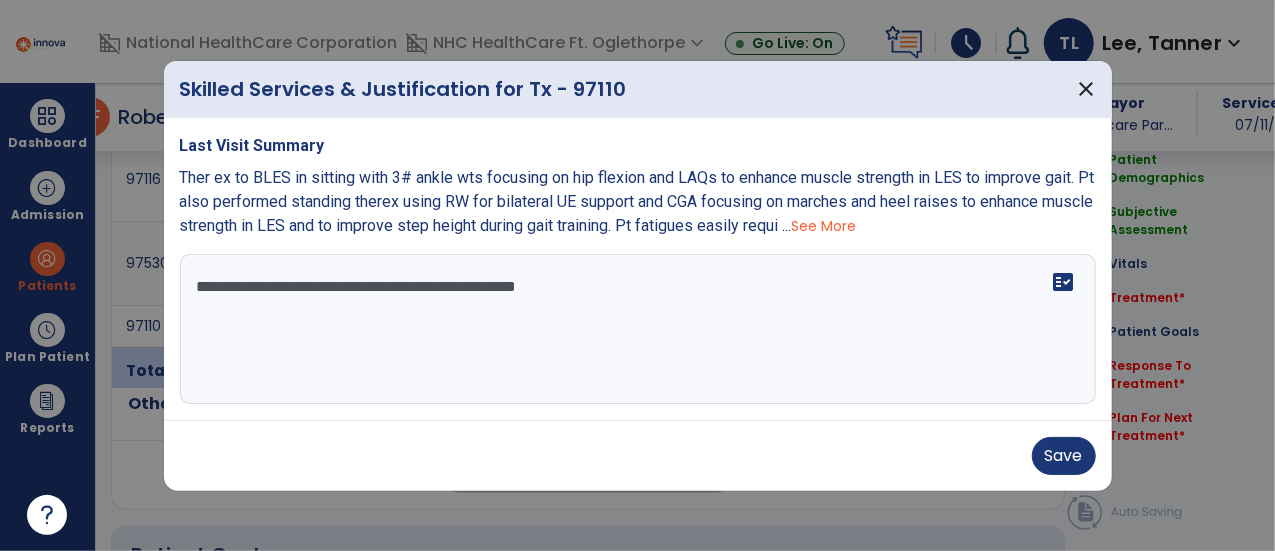 click on "**********" at bounding box center (638, 329) 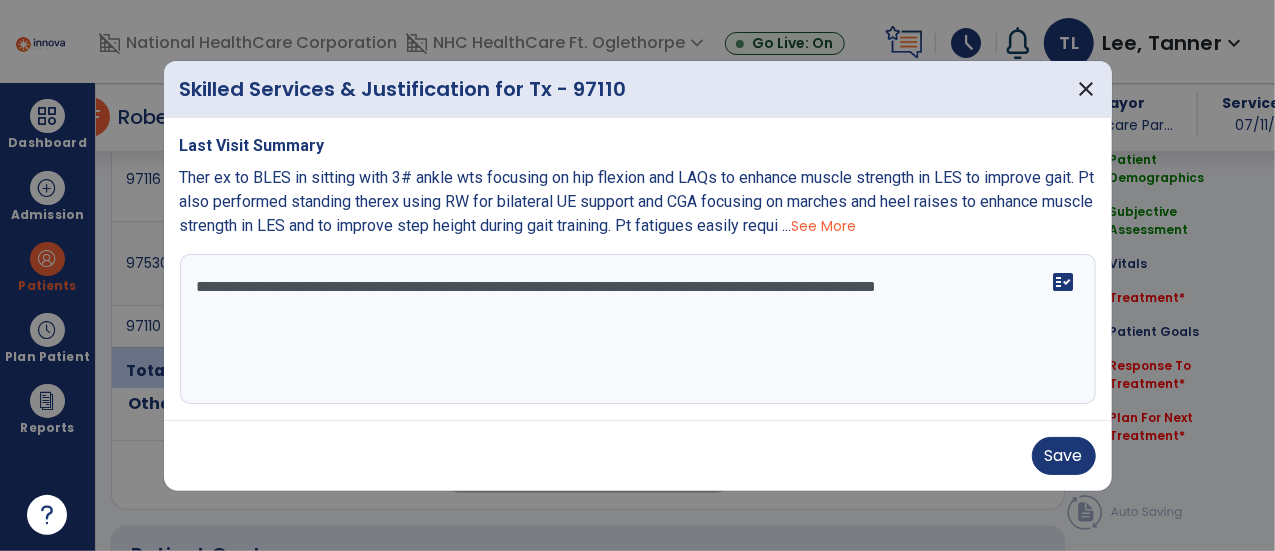 click on "**********" at bounding box center [638, 329] 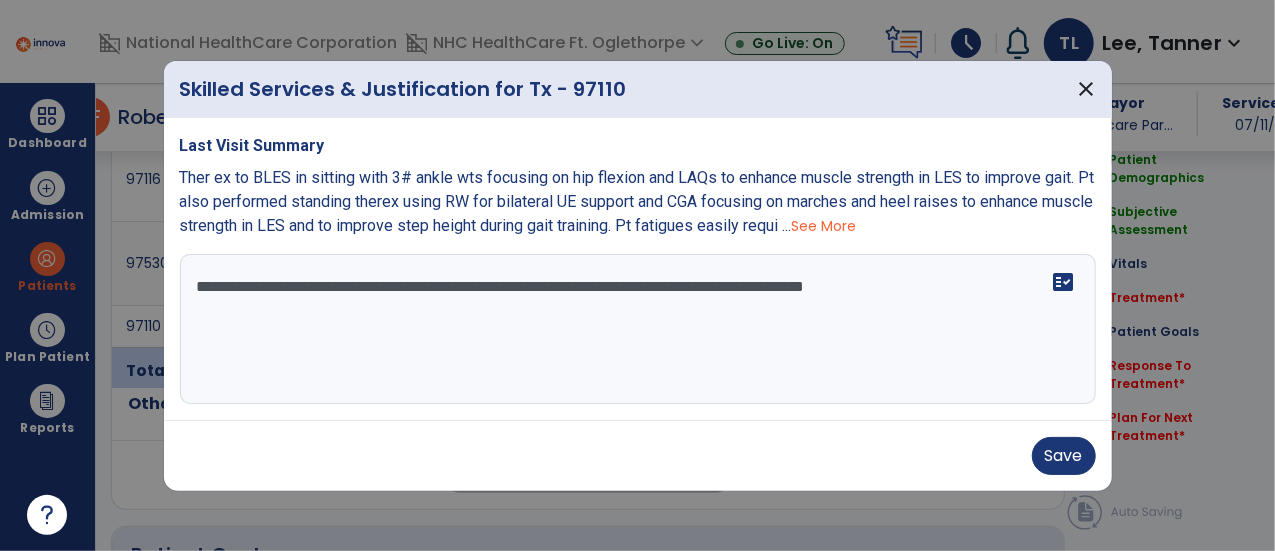 click on "**********" at bounding box center [638, 329] 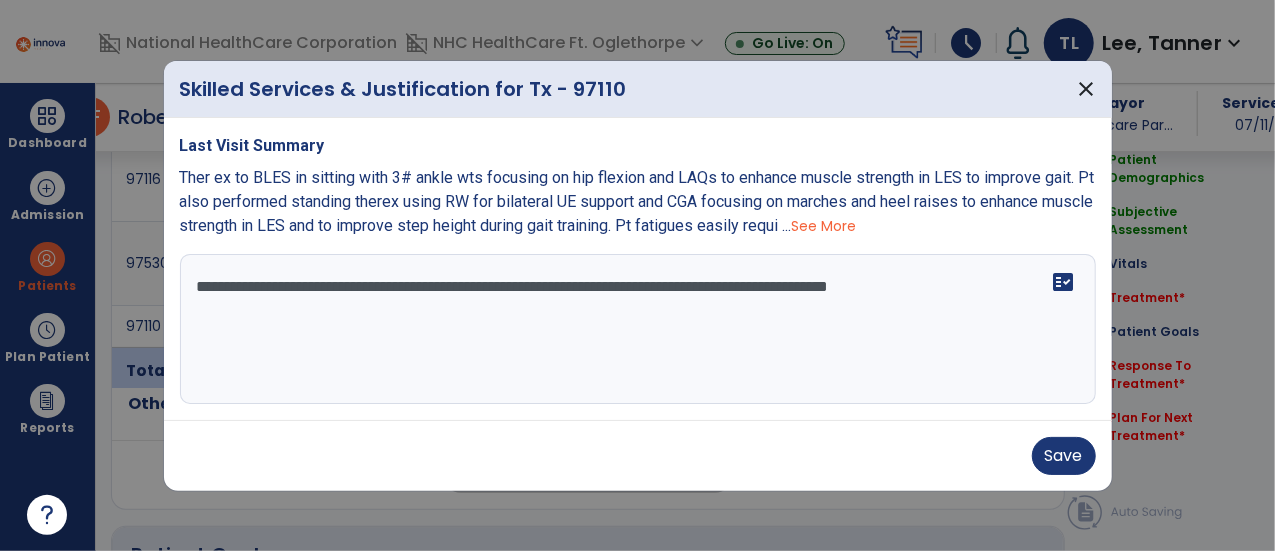 click on "**********" at bounding box center (638, 329) 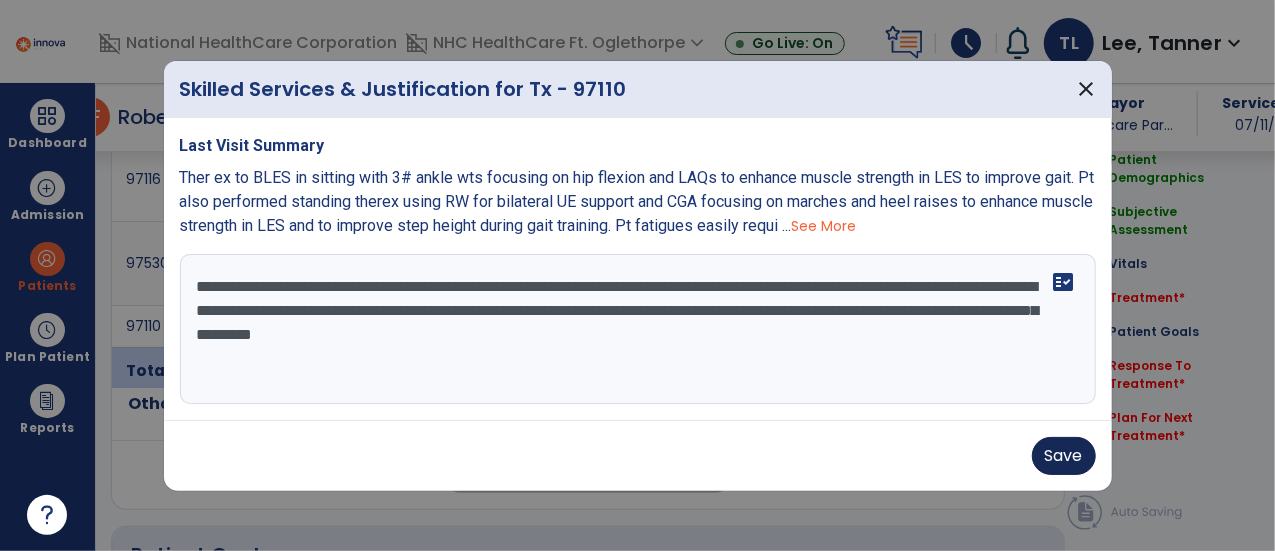 type on "**********" 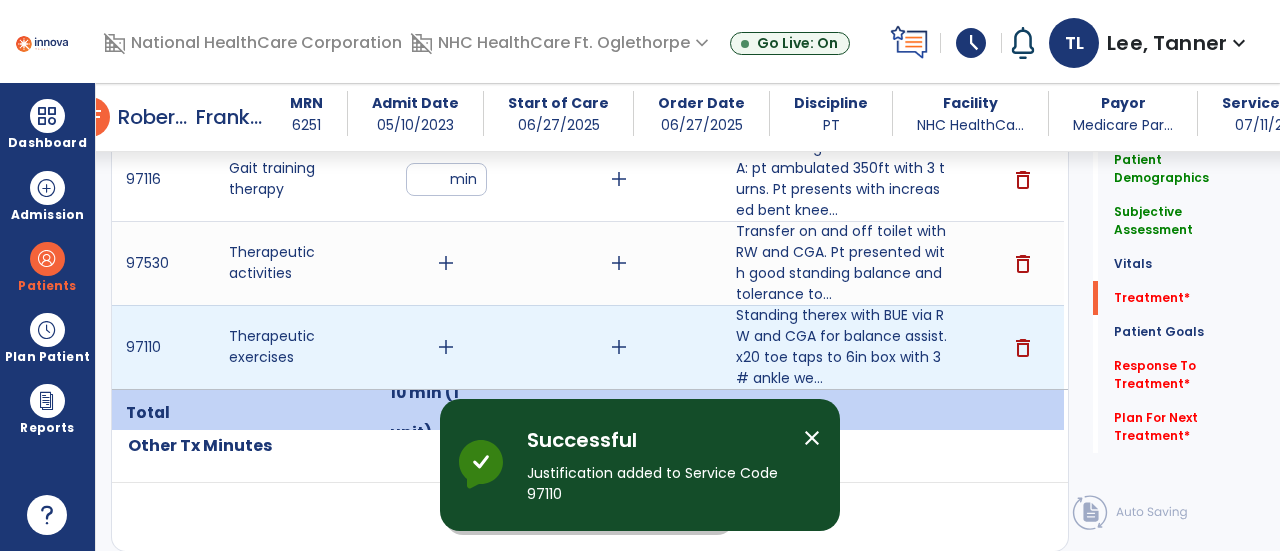click on "add" at bounding box center [446, 347] 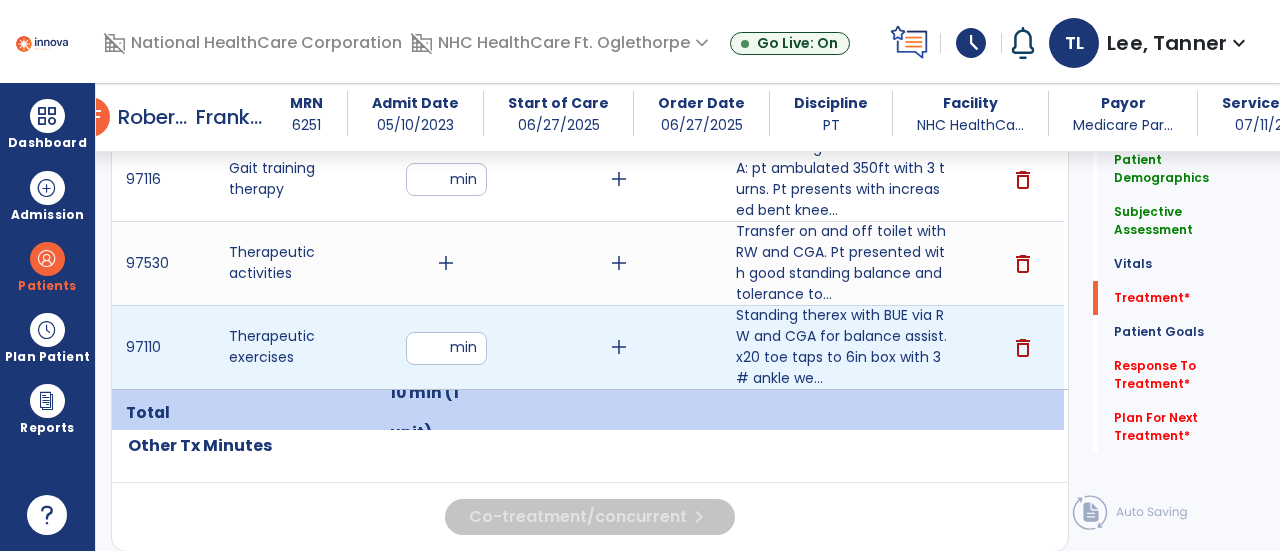 type on "**" 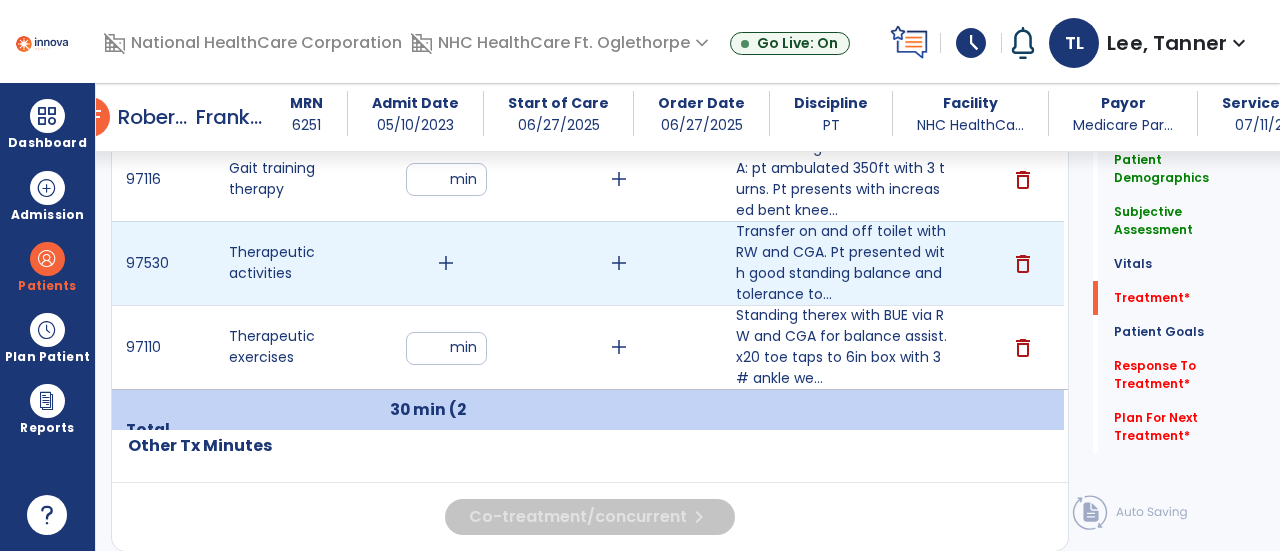 click on "add" at bounding box center (446, 263) 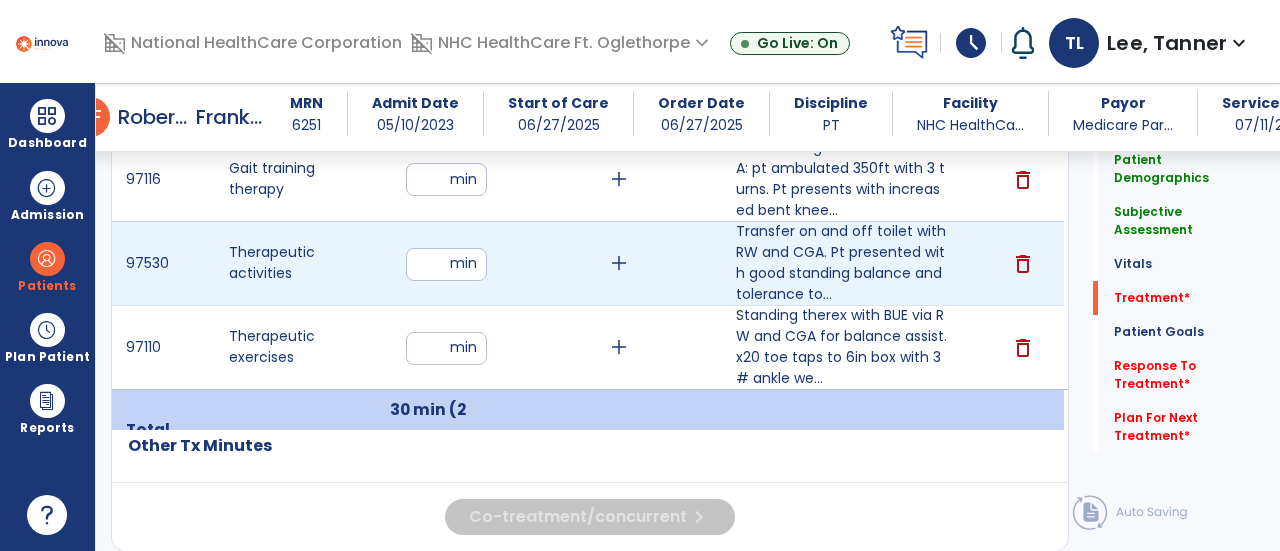 type on "**" 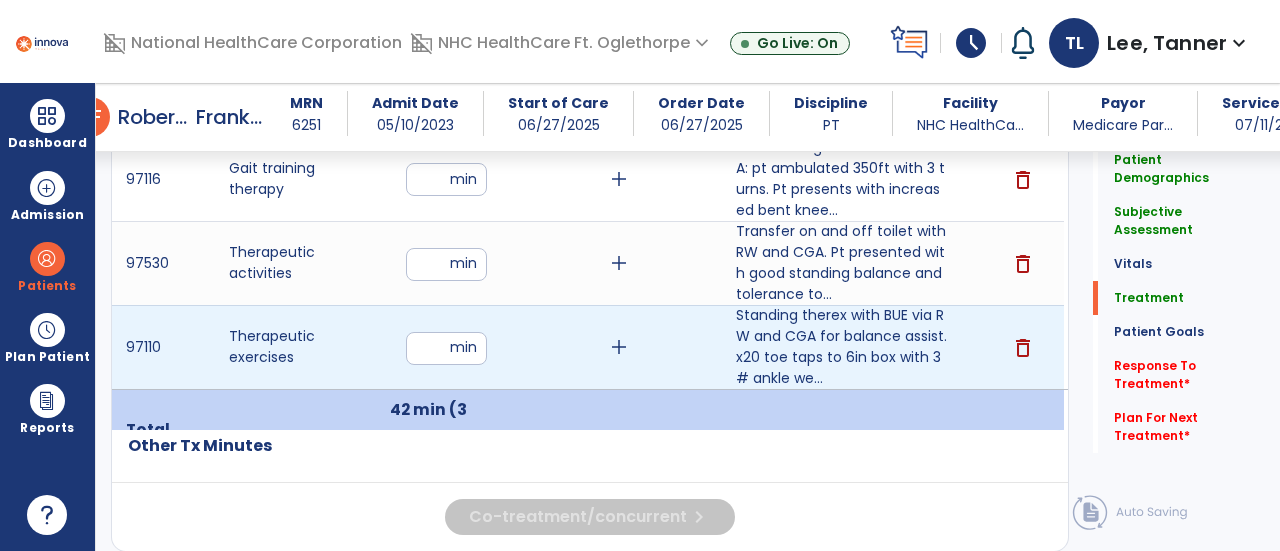 click on "**" at bounding box center [446, 348] 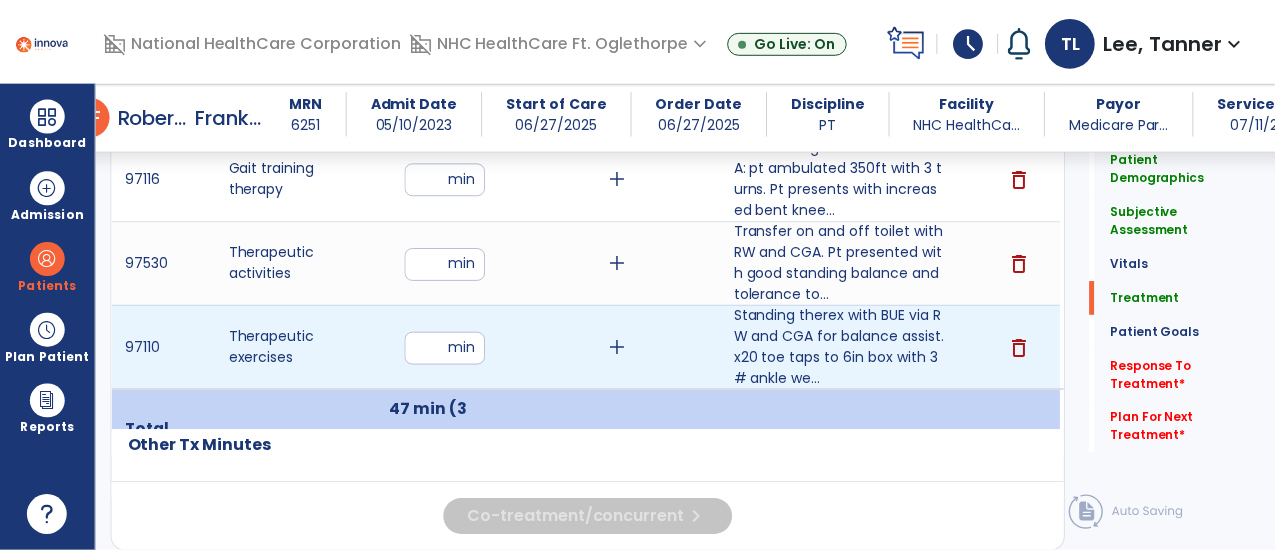 scroll, scrollTop: 1311, scrollLeft: 0, axis: vertical 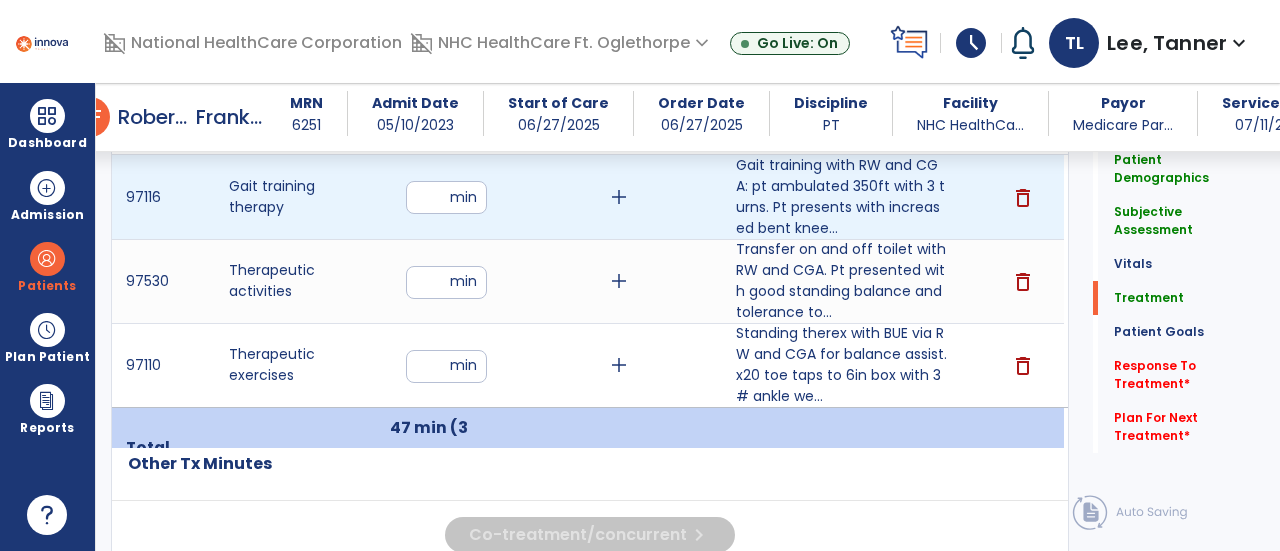 click on "add" at bounding box center [619, 197] 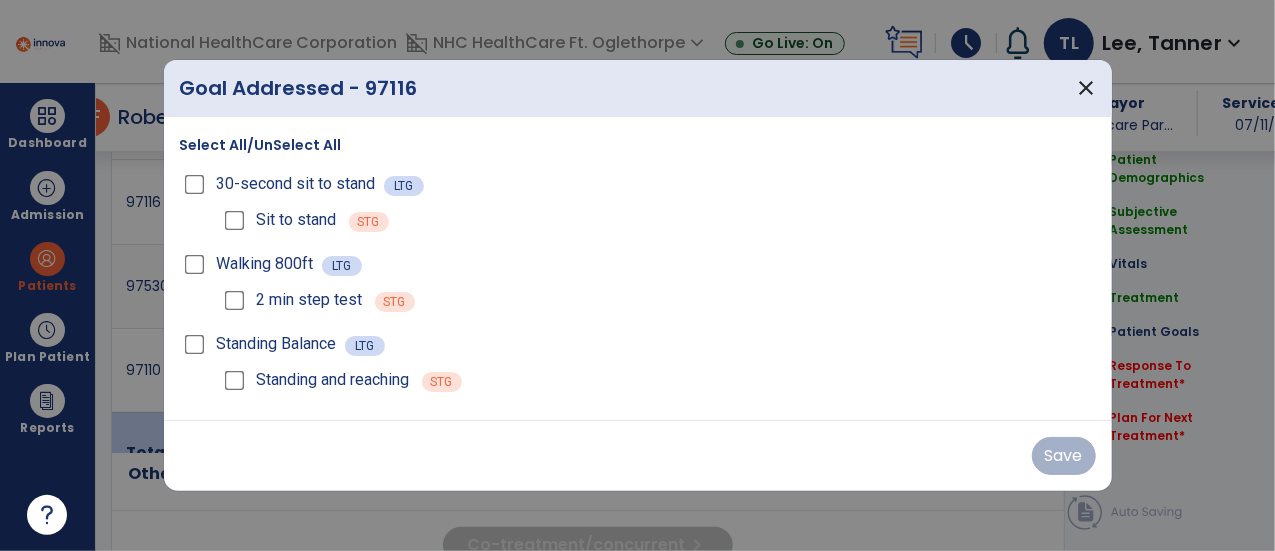 scroll, scrollTop: 1311, scrollLeft: 0, axis: vertical 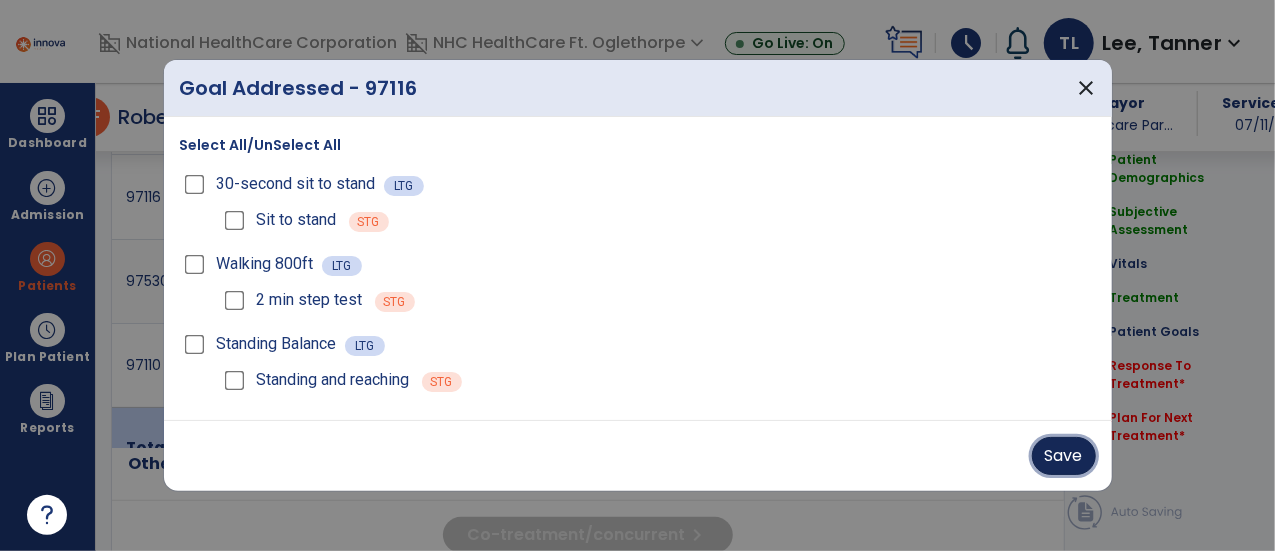 click on "Save" at bounding box center (1064, 456) 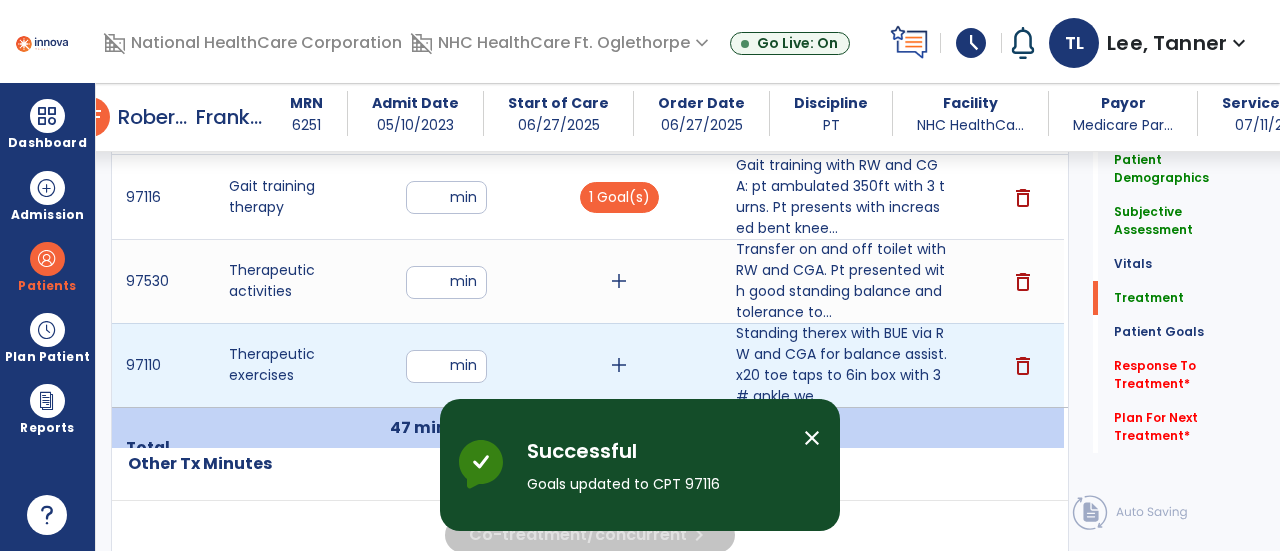 click on "add" at bounding box center [619, 365] 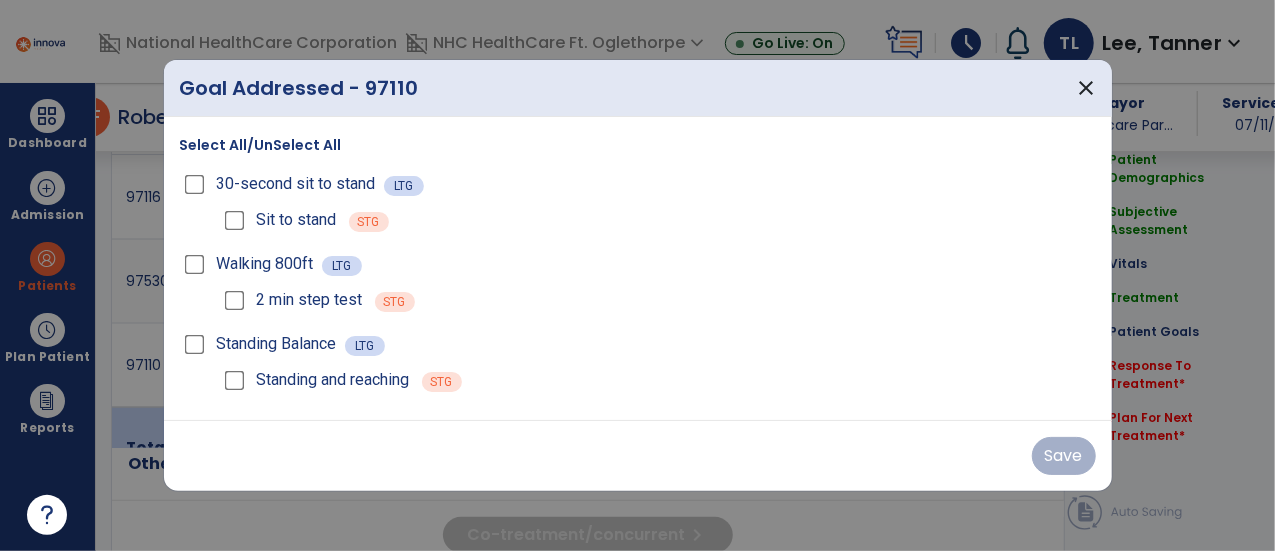 scroll, scrollTop: 1311, scrollLeft: 0, axis: vertical 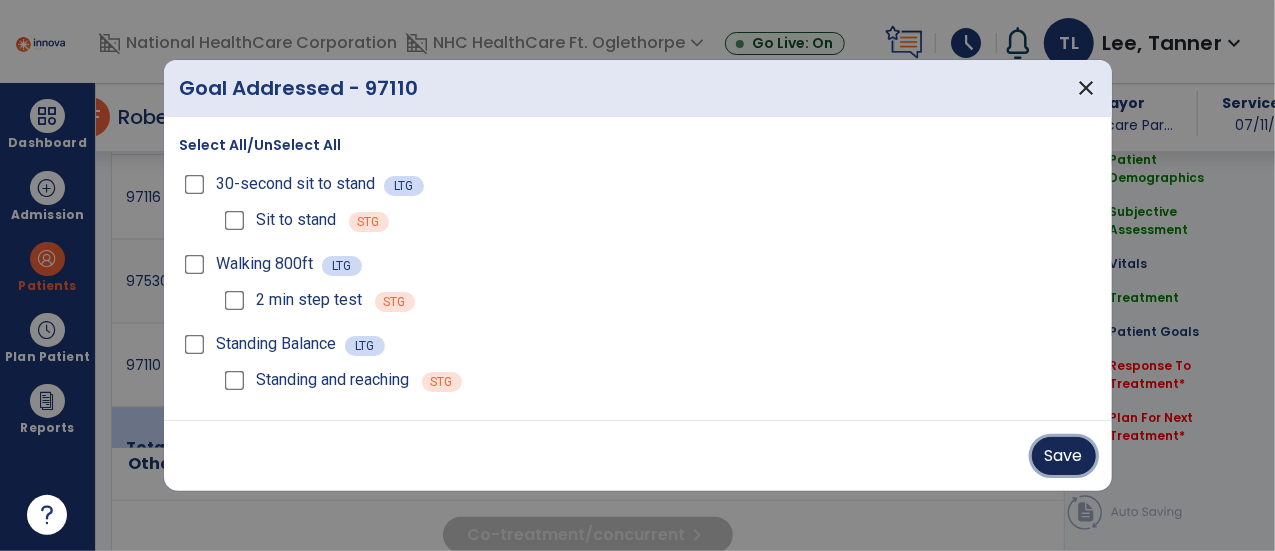 click on "Save" at bounding box center (1064, 456) 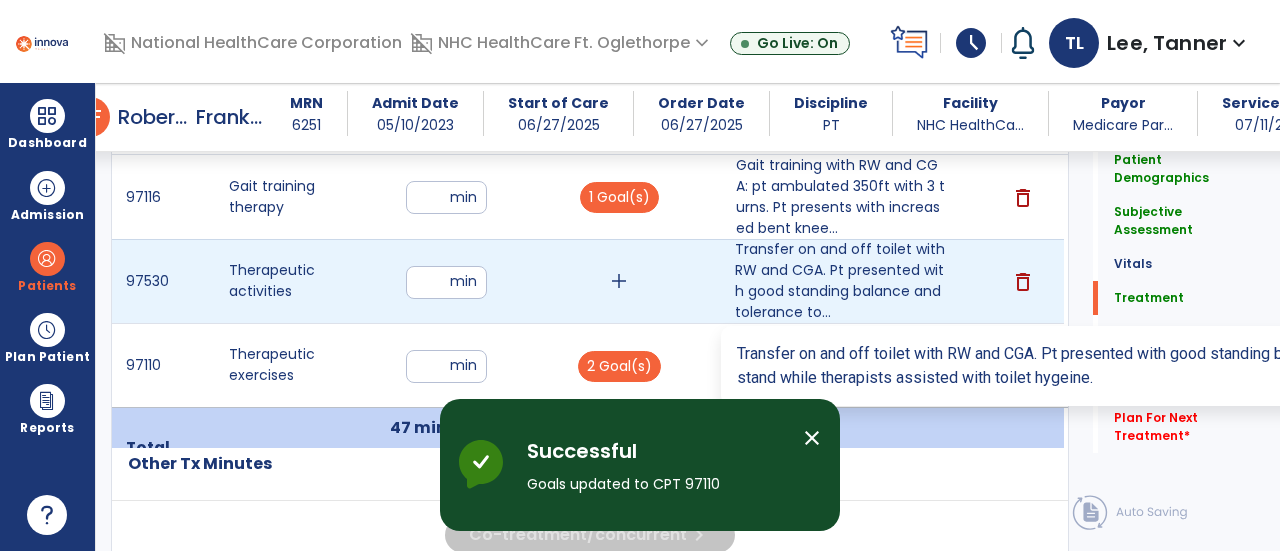 click on "Transfer on and off toilet with RW and CGA. Pt presented with good standing balance and tolerance to..." at bounding box center [841, 281] 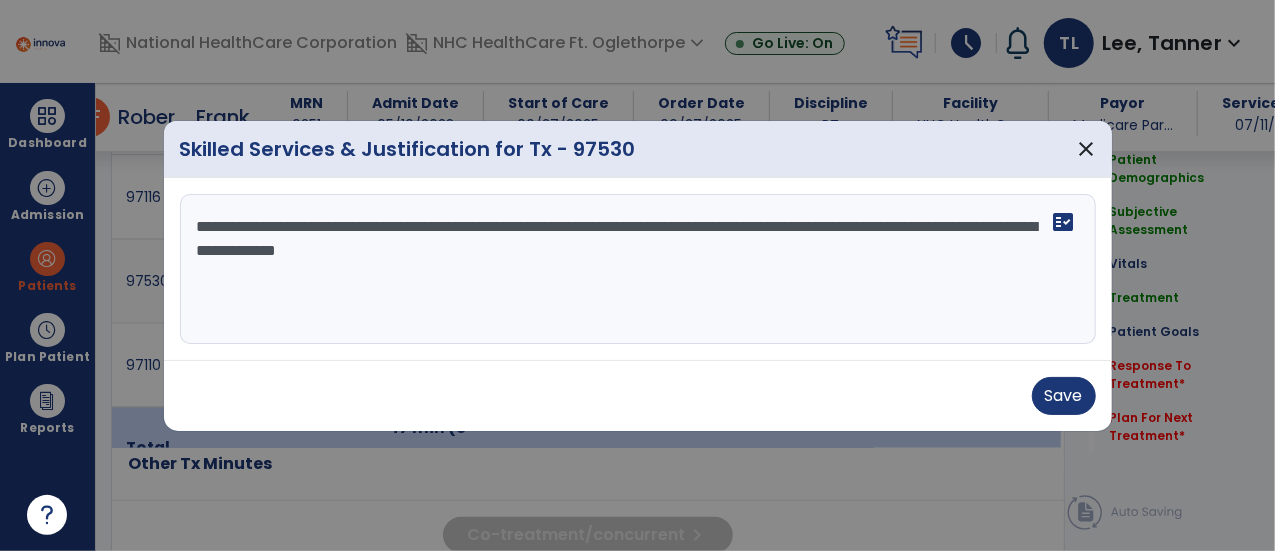 scroll, scrollTop: 1311, scrollLeft: 0, axis: vertical 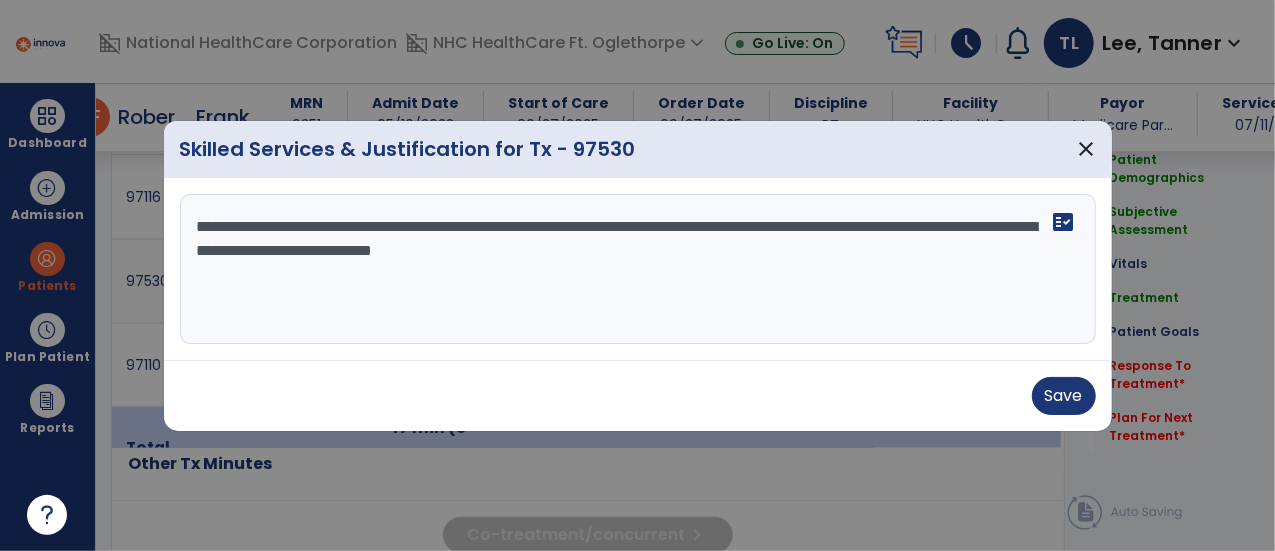 click on "**********" at bounding box center [638, 269] 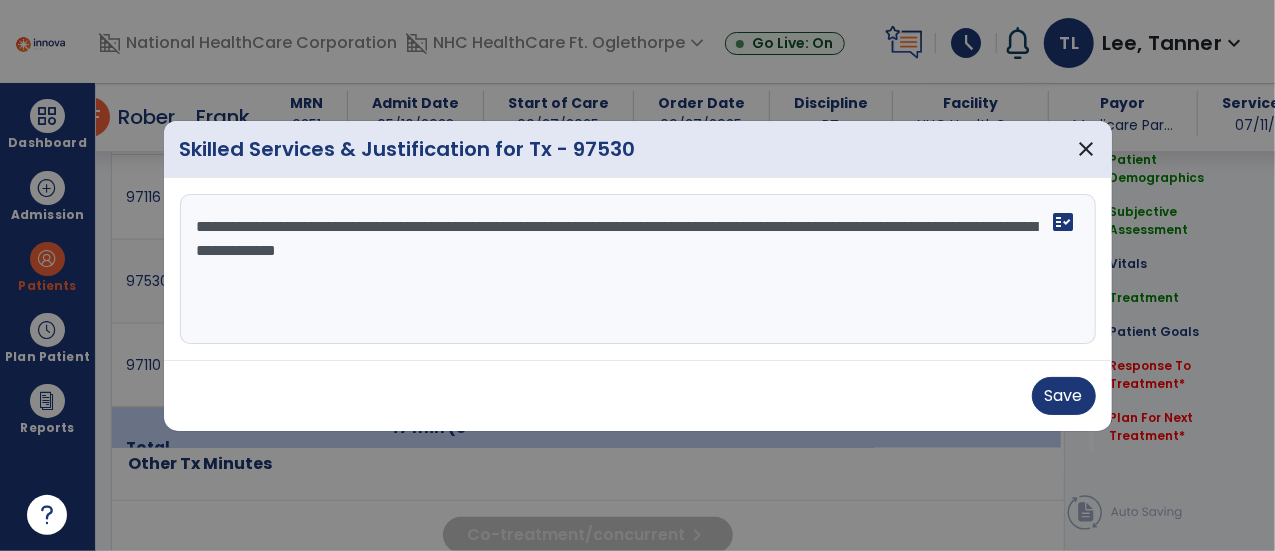 click on "**********" at bounding box center [638, 269] 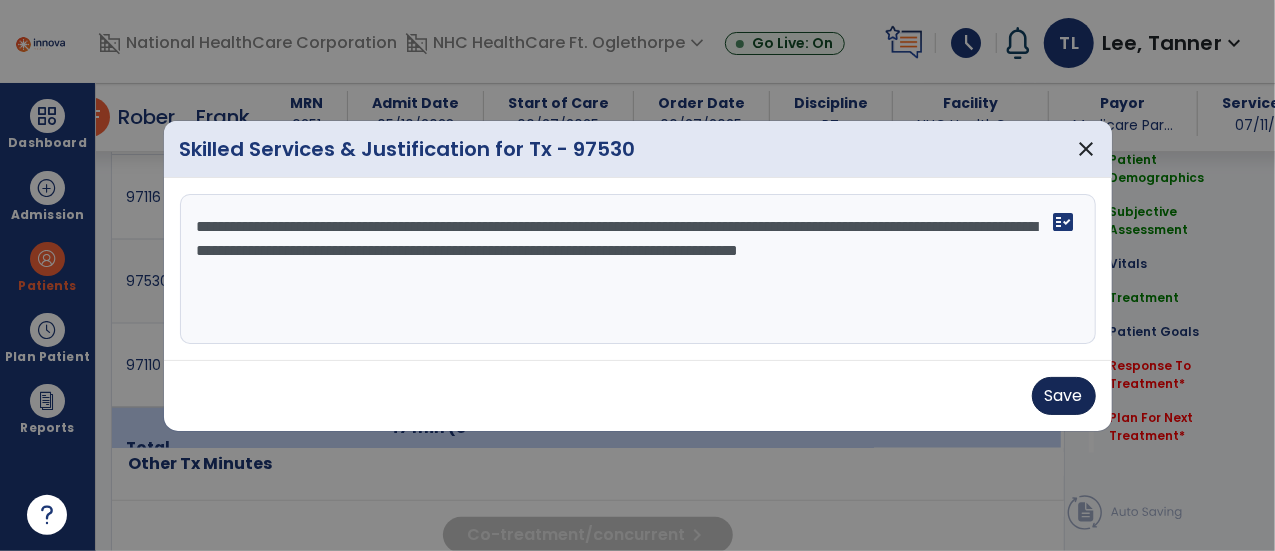 type on "**********" 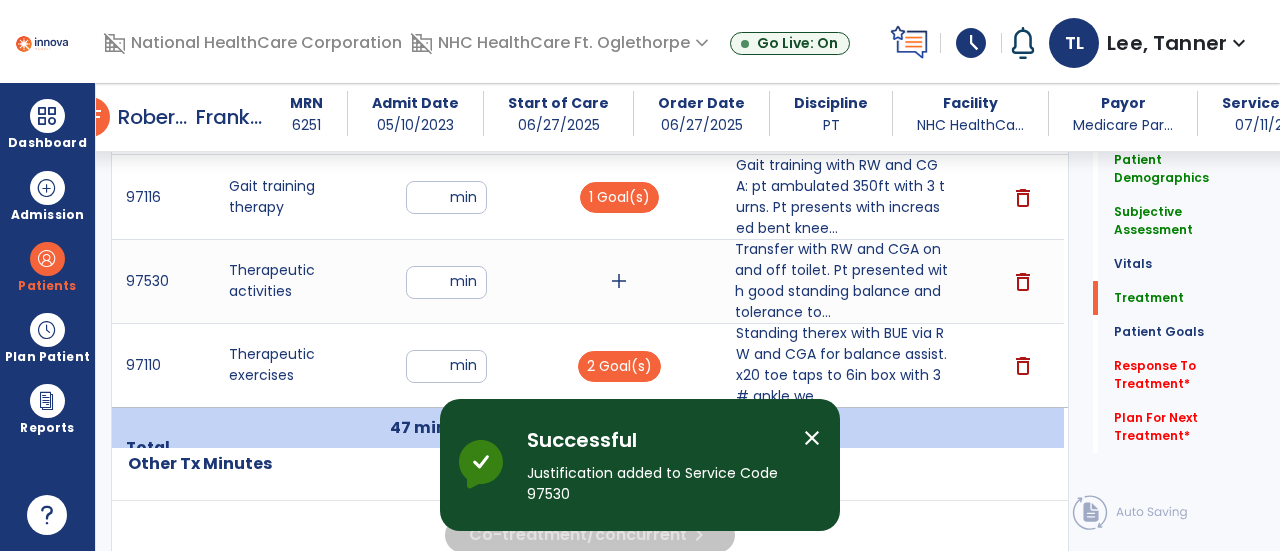 click on "add" at bounding box center [619, 281] 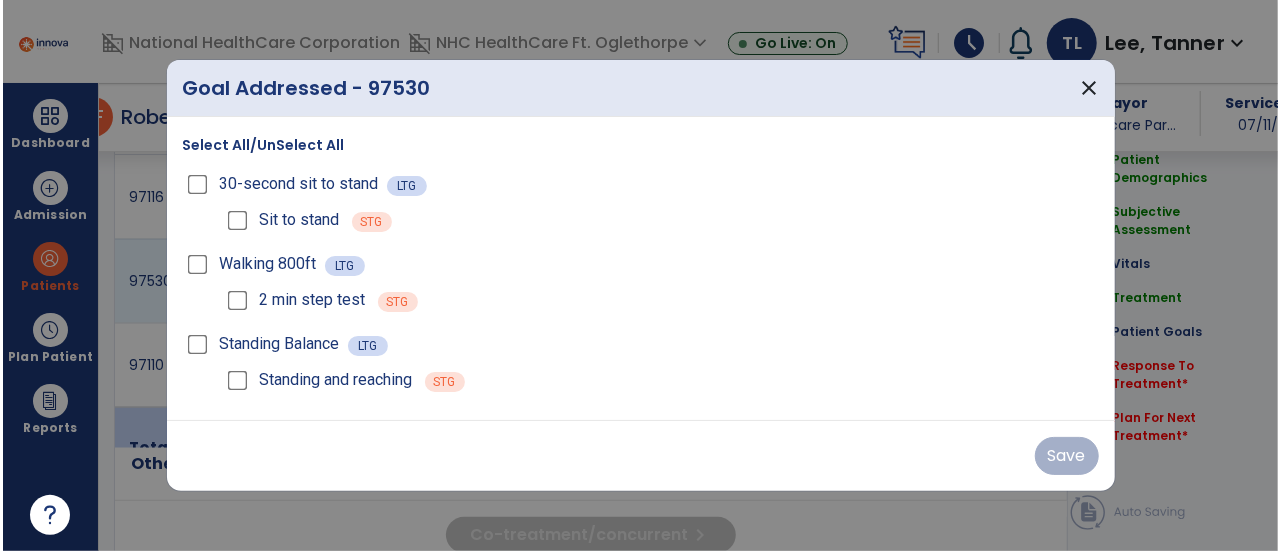 scroll, scrollTop: 1311, scrollLeft: 0, axis: vertical 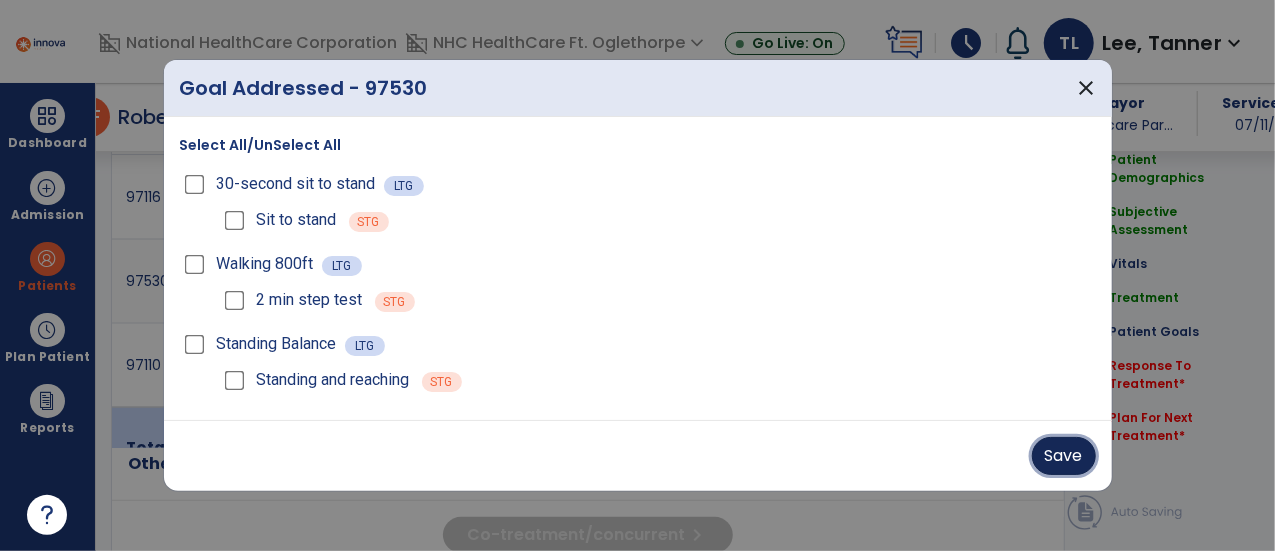click on "Save" at bounding box center [1064, 456] 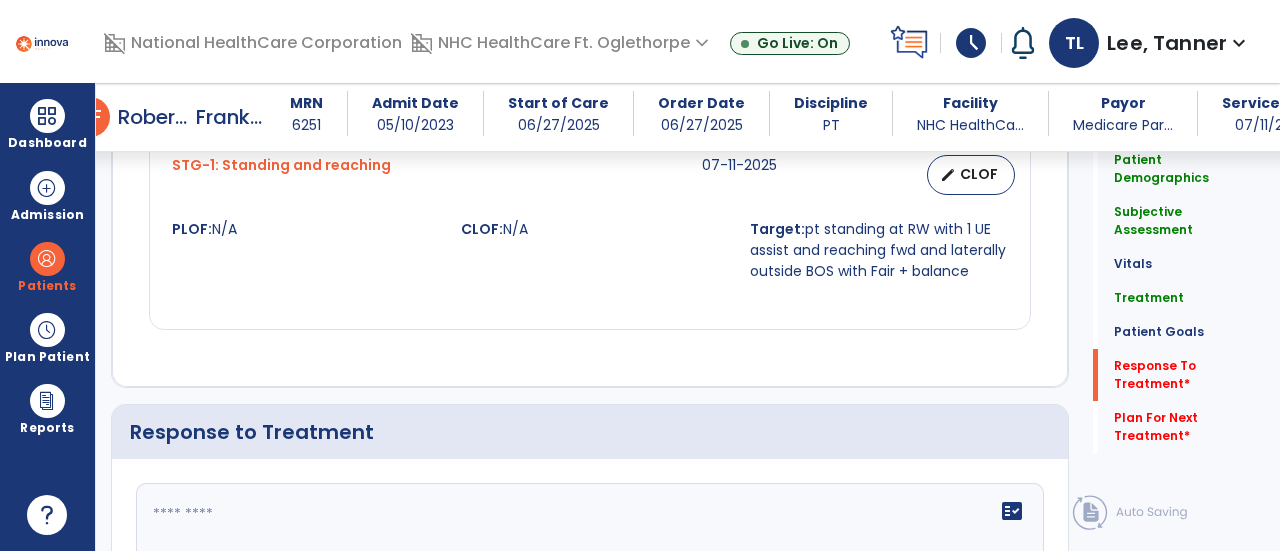 scroll, scrollTop: 2888, scrollLeft: 0, axis: vertical 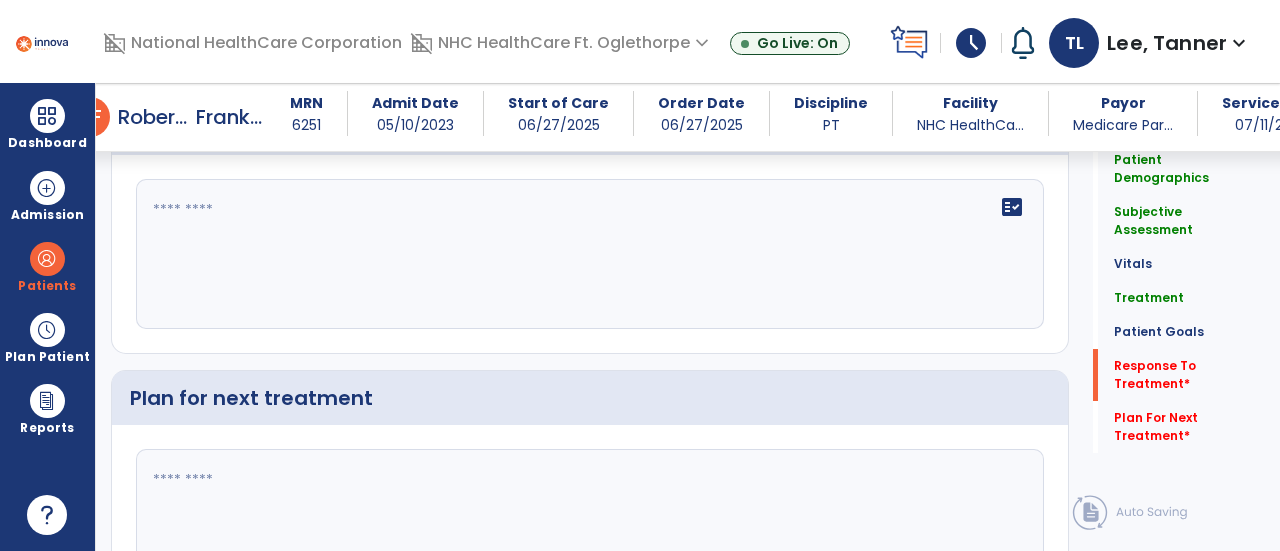 click 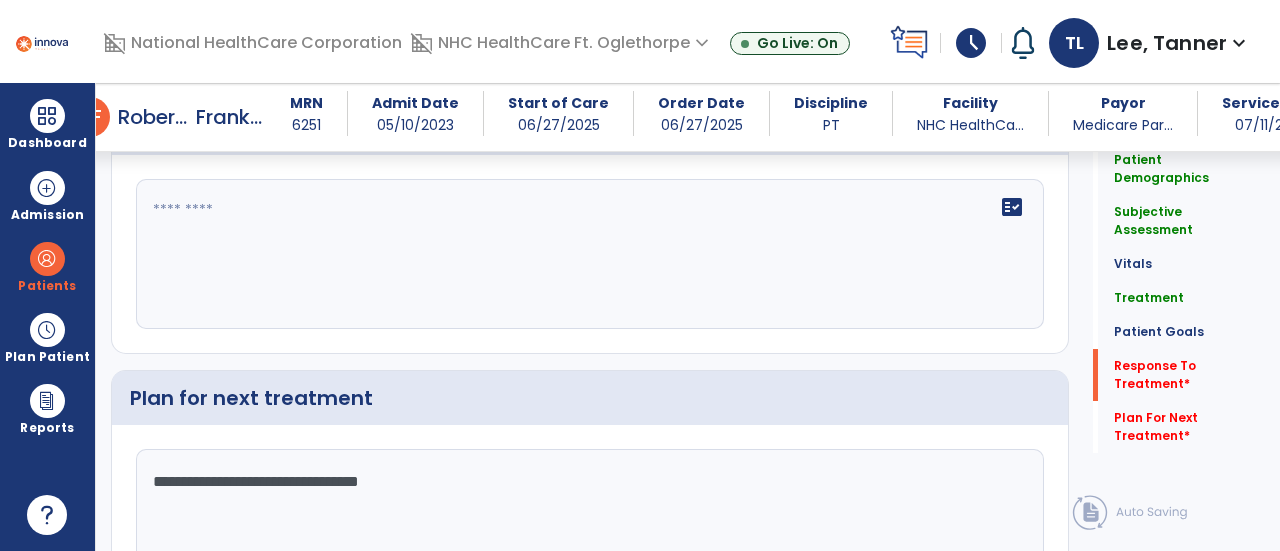 type on "**********" 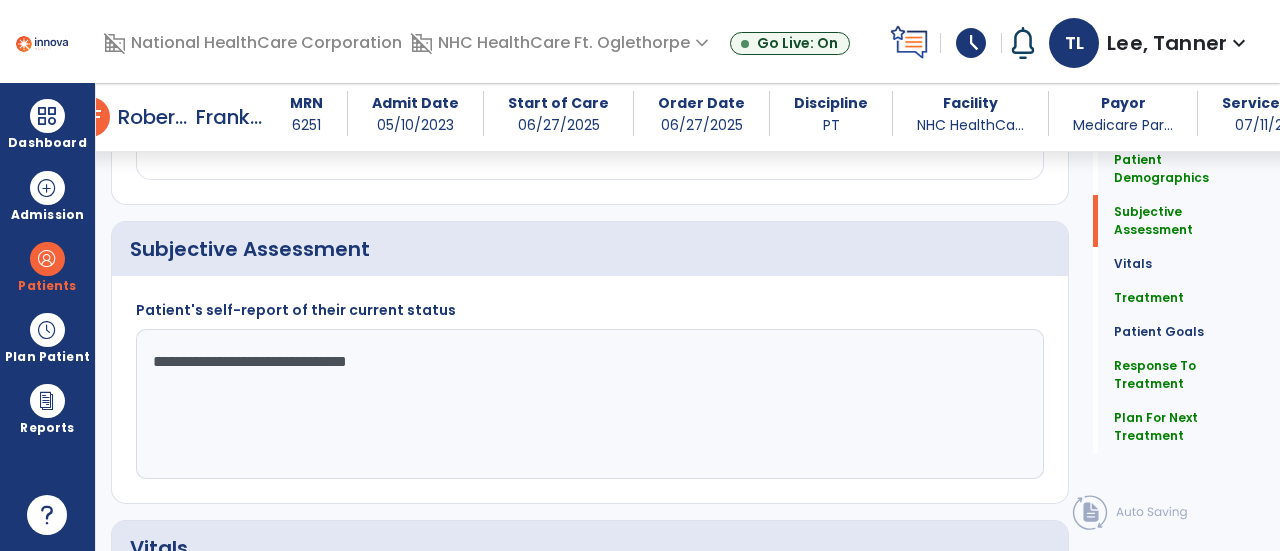 scroll, scrollTop: 424, scrollLeft: 0, axis: vertical 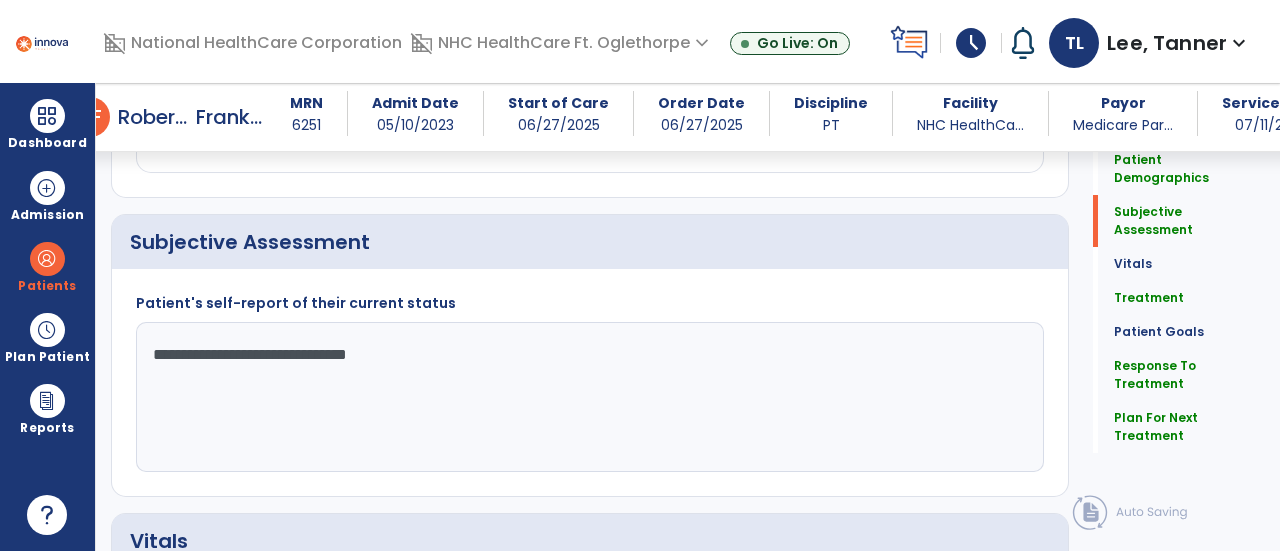 type on "**" 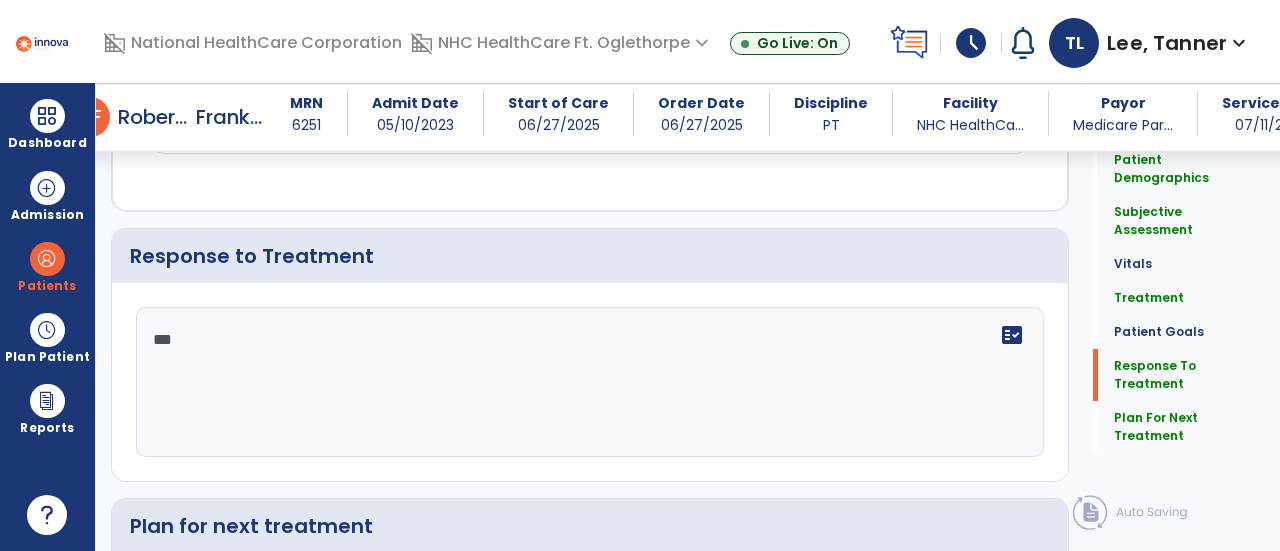 scroll, scrollTop: 2764, scrollLeft: 0, axis: vertical 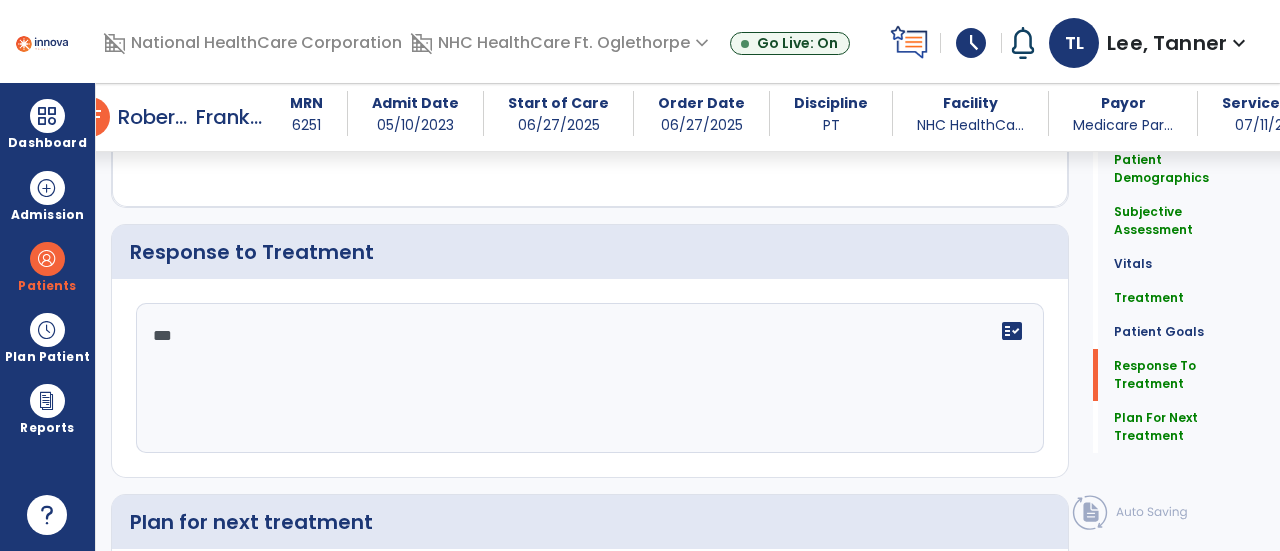 type on "**********" 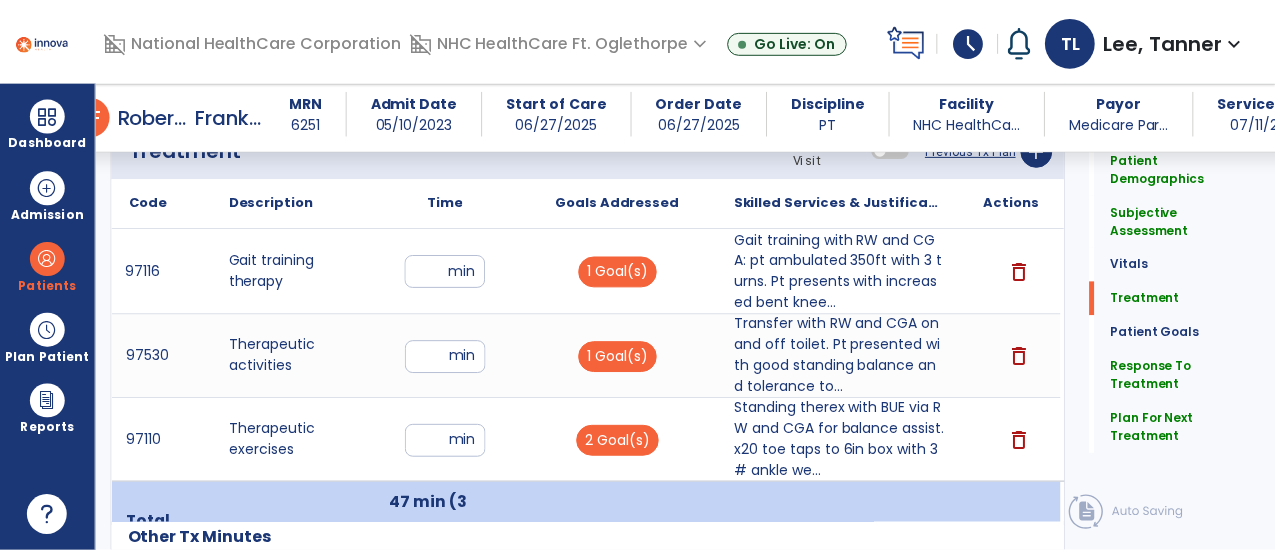 scroll, scrollTop: 1217, scrollLeft: 0, axis: vertical 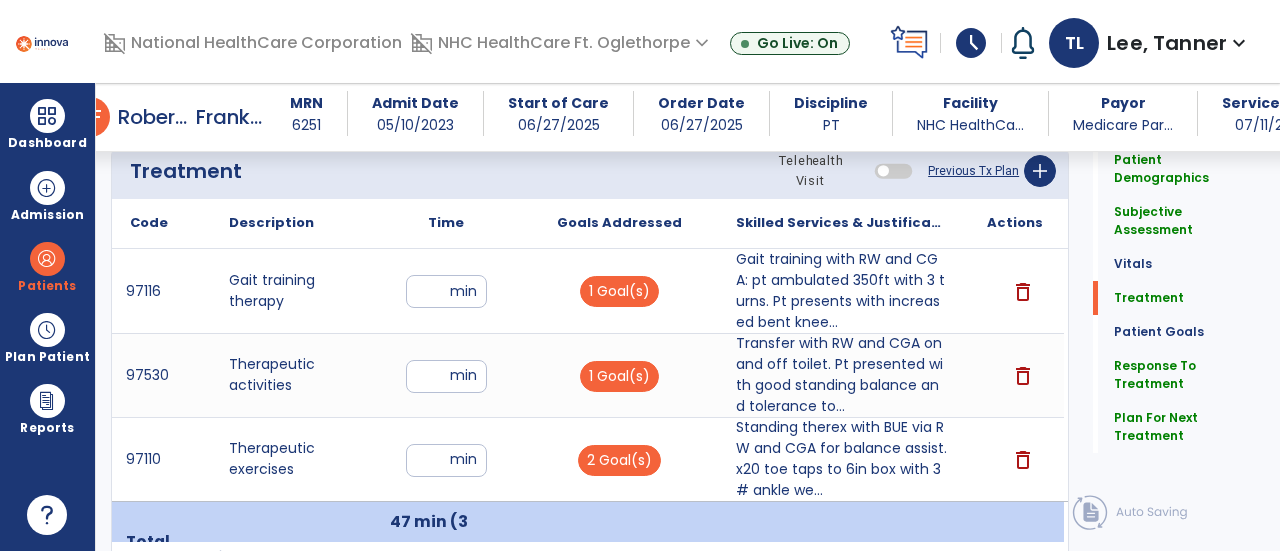 type on "**********" 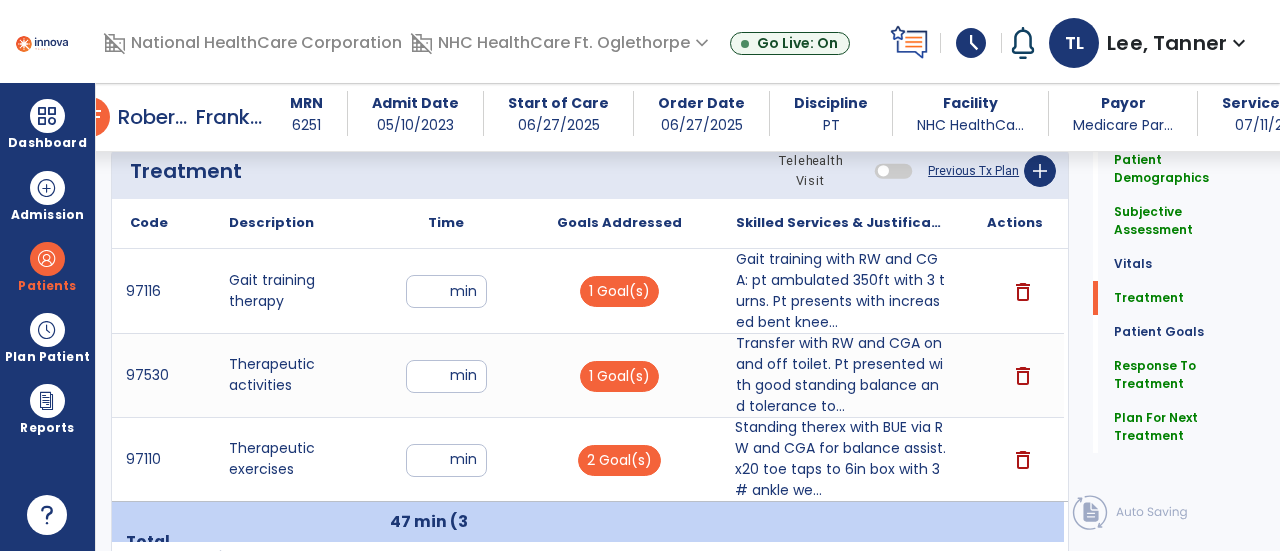 click on "Standing therex with BUE via RW and CGA for balance assist. x20 toe taps to 6in box with 3# ankle we..." at bounding box center [841, 459] 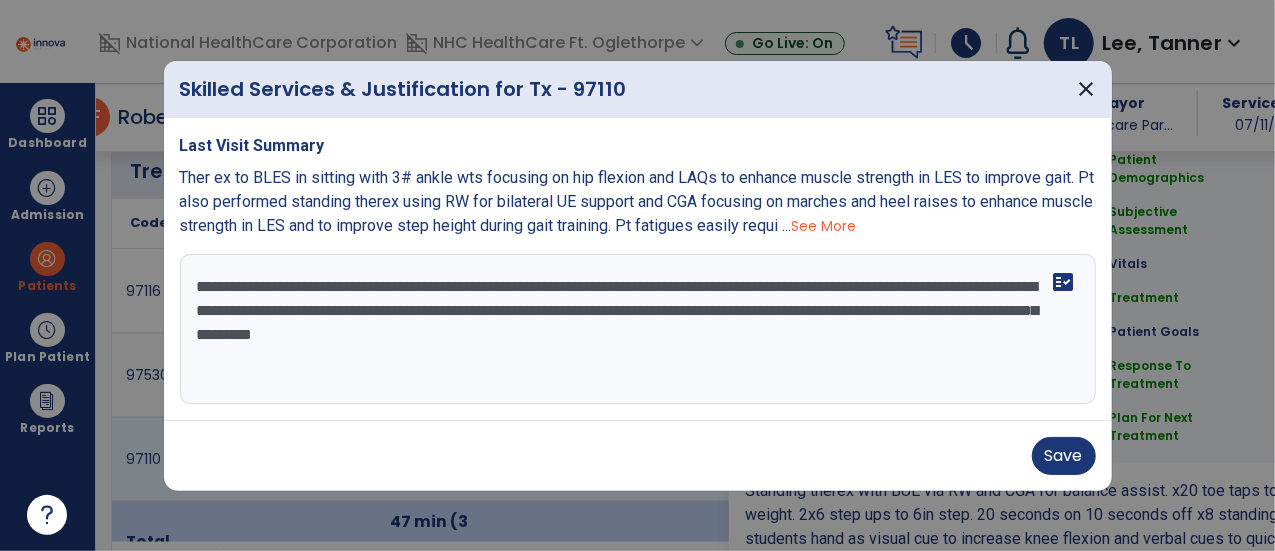scroll, scrollTop: 1217, scrollLeft: 0, axis: vertical 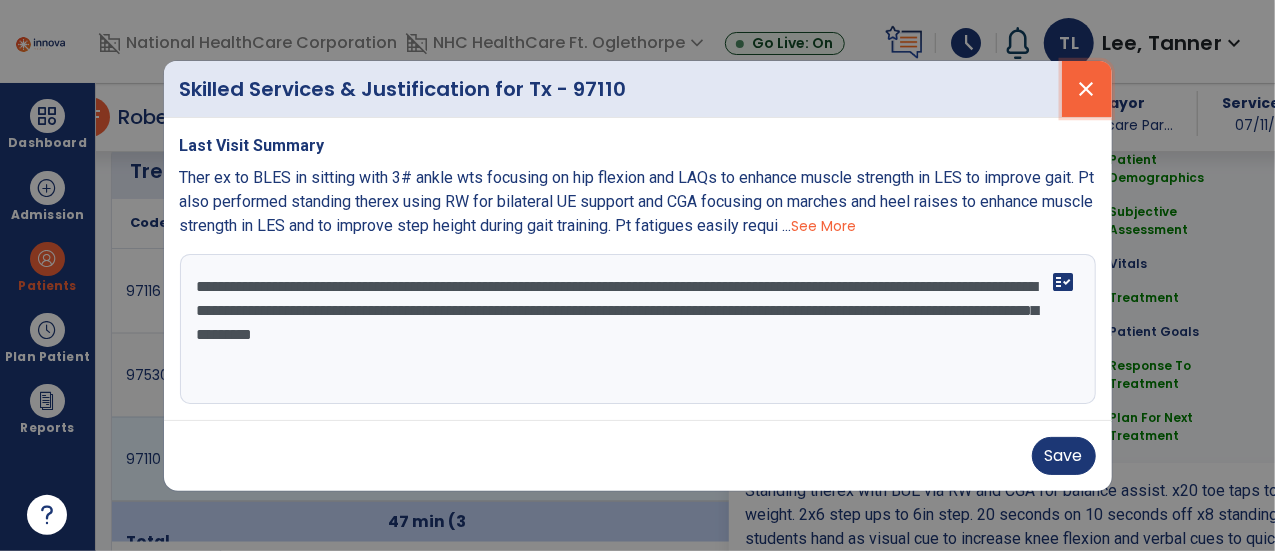 click on "close" at bounding box center [1087, 89] 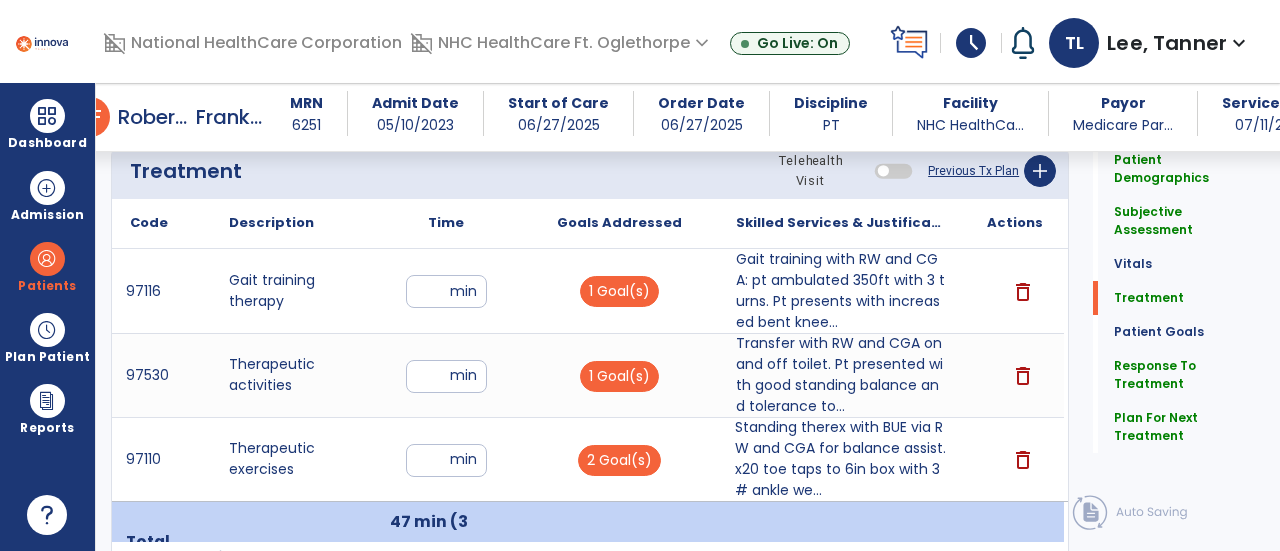 click on "**" at bounding box center (446, 460) 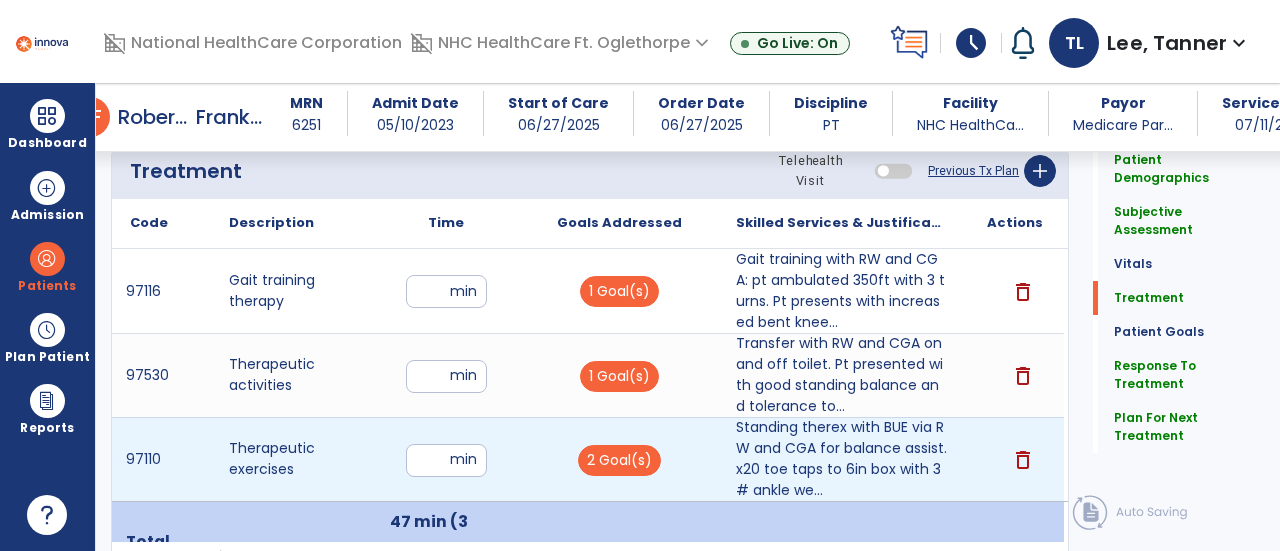 type on "**" 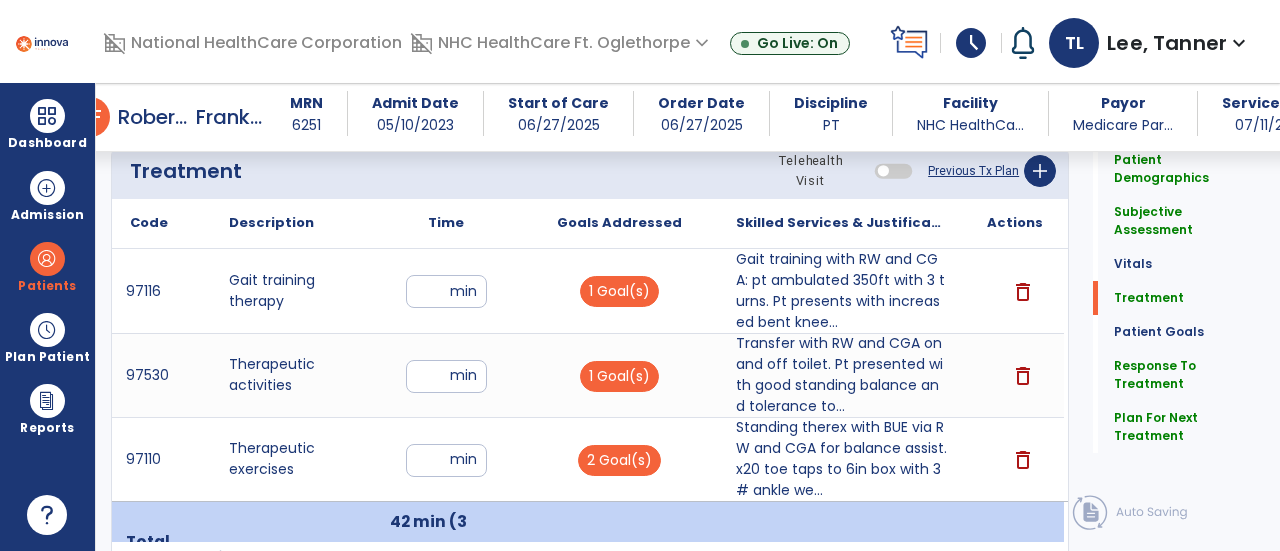 click on "**" at bounding box center [446, 460] 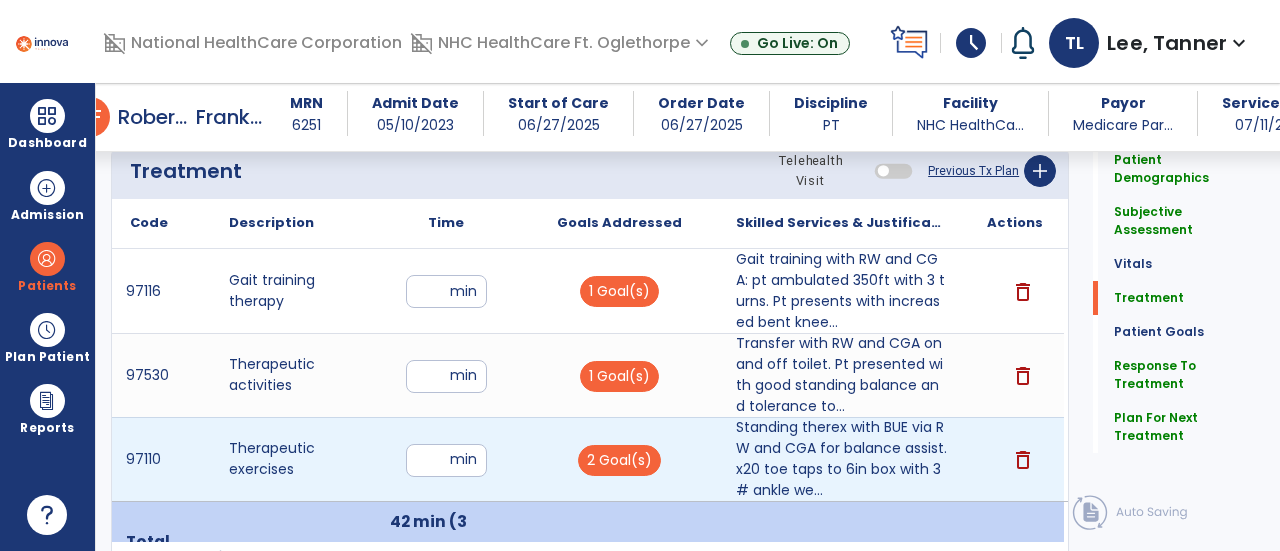 type on "*" 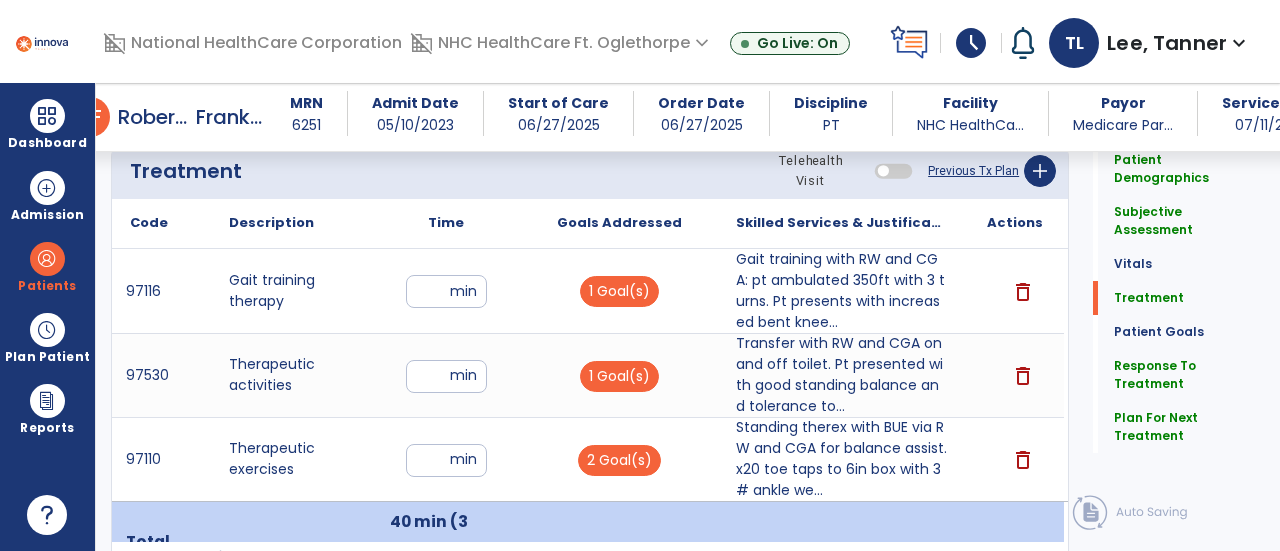 click on "**" at bounding box center [446, 376] 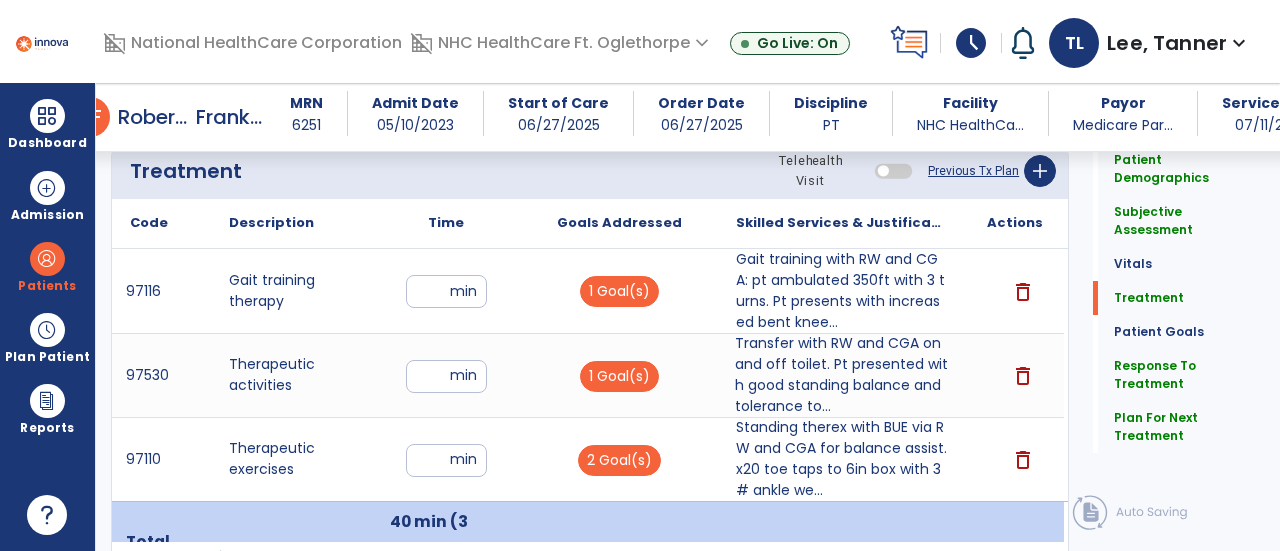click on "Transfer with RW and CGA on and off toilet. Pt presented with good standing balance and tolerance to..." at bounding box center [841, 375] 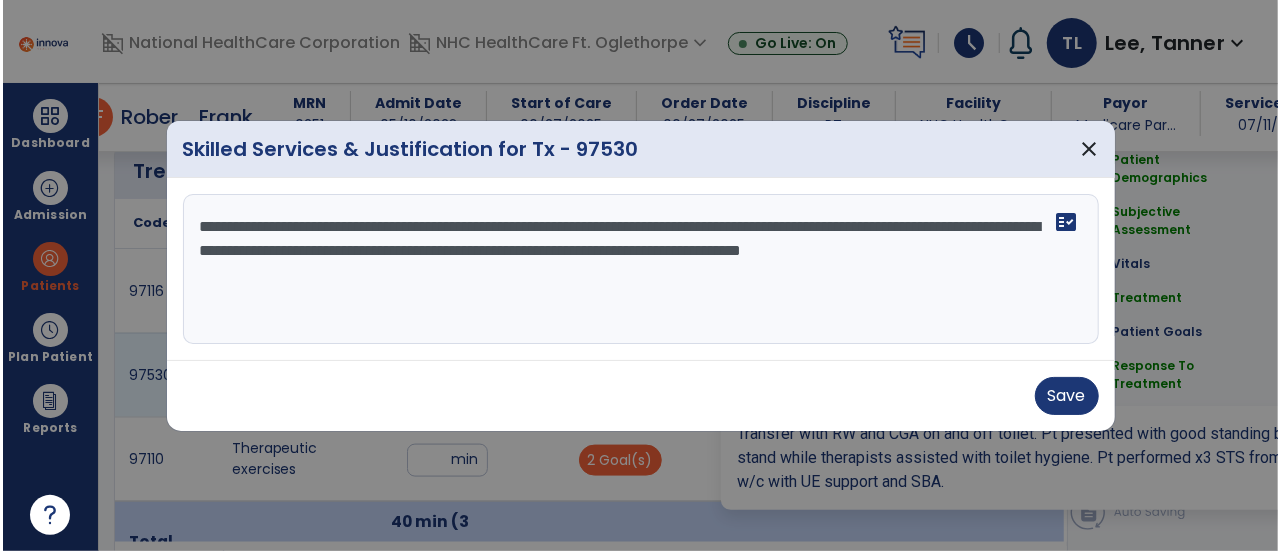 scroll, scrollTop: 1217, scrollLeft: 0, axis: vertical 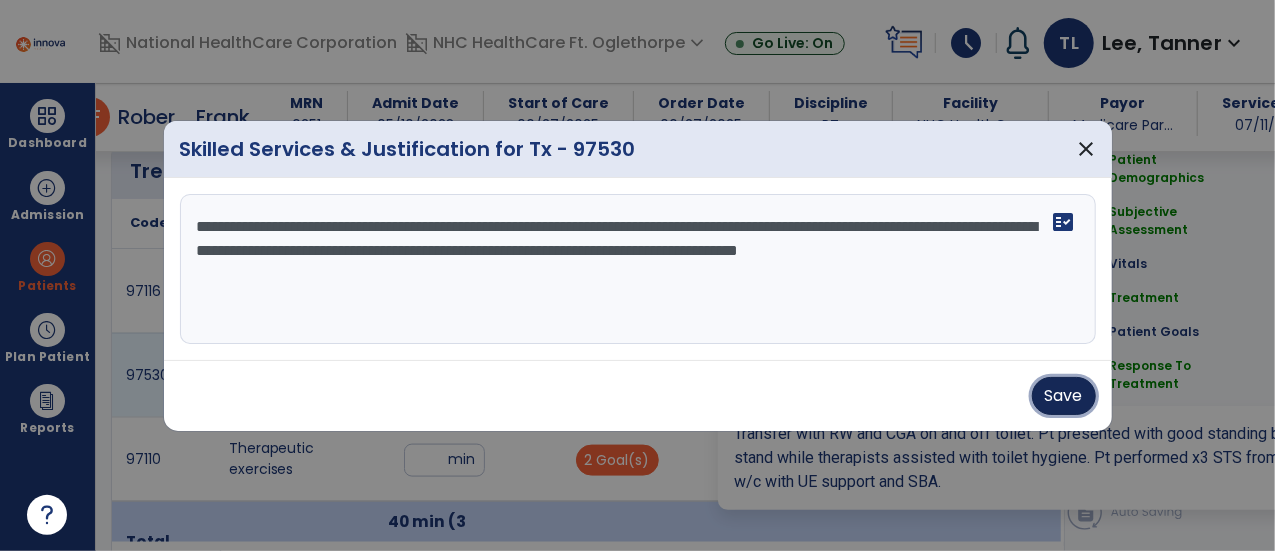 click on "Save" at bounding box center [1064, 396] 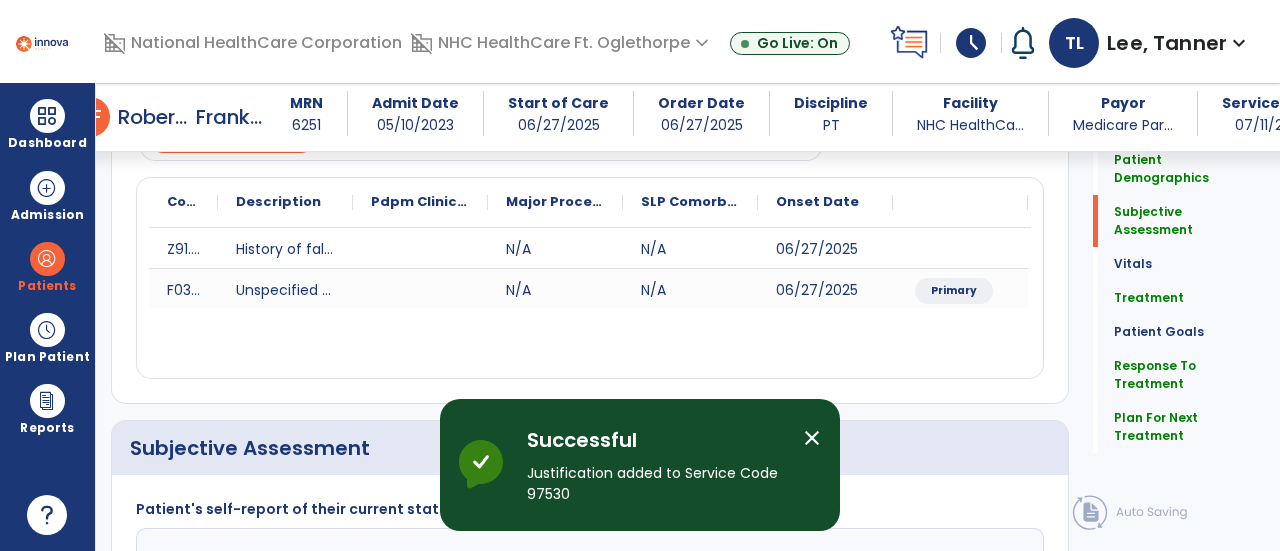 scroll, scrollTop: 0, scrollLeft: 0, axis: both 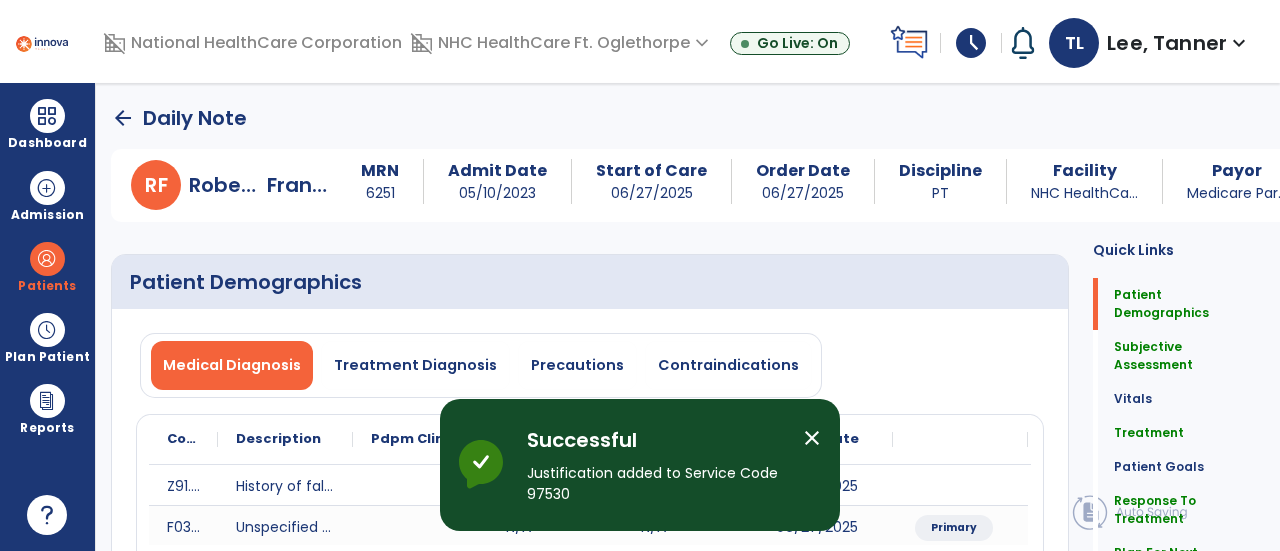 click on "arrow_back" 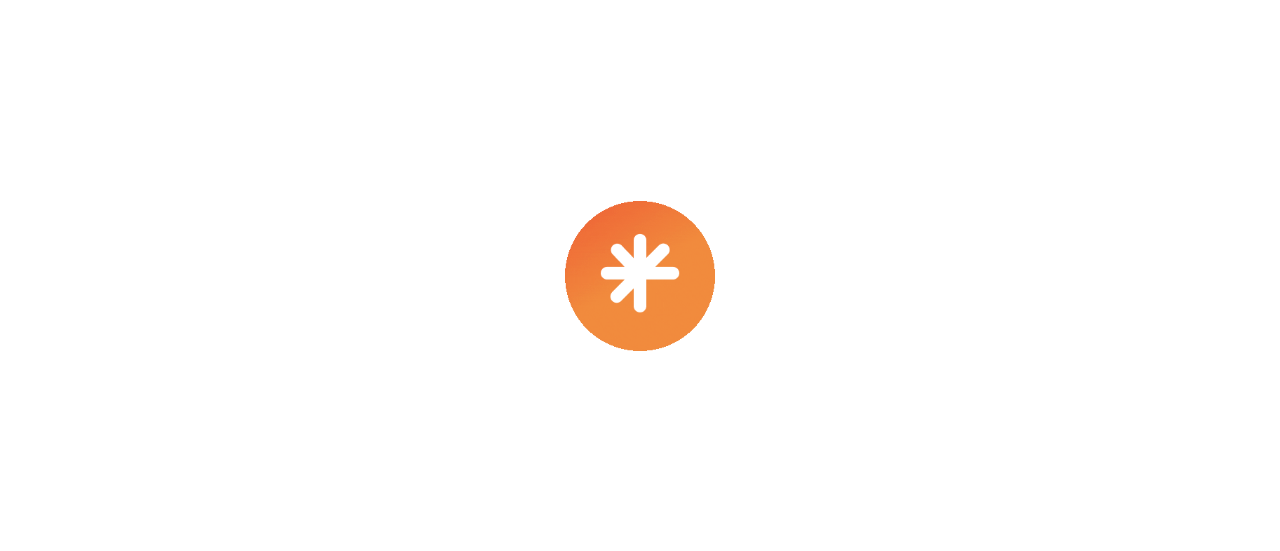 scroll, scrollTop: 0, scrollLeft: 0, axis: both 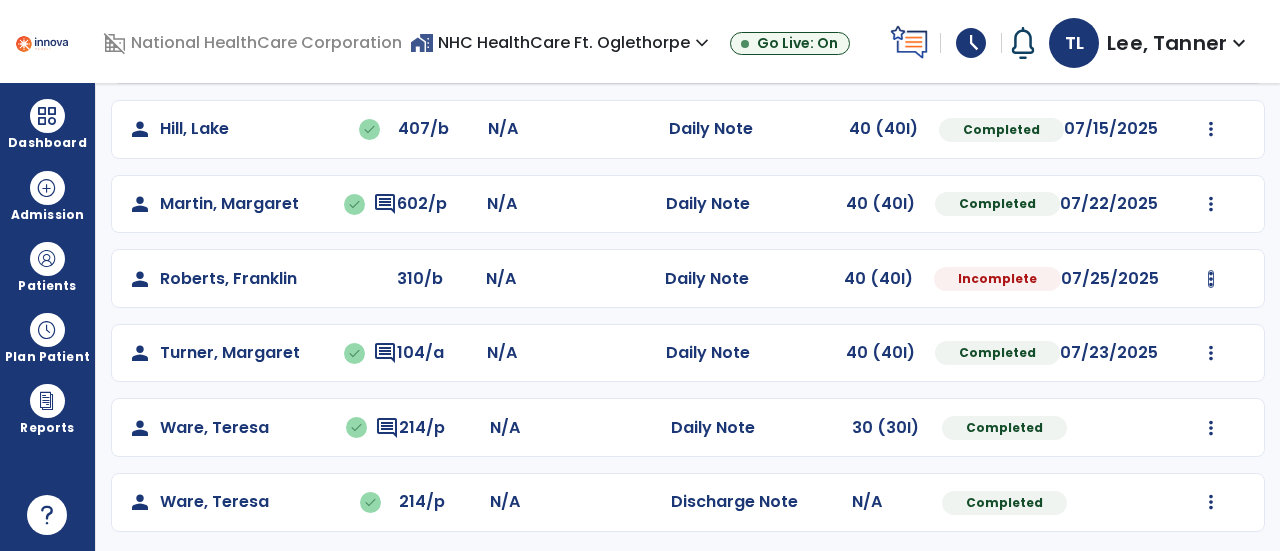 click at bounding box center [1211, -318] 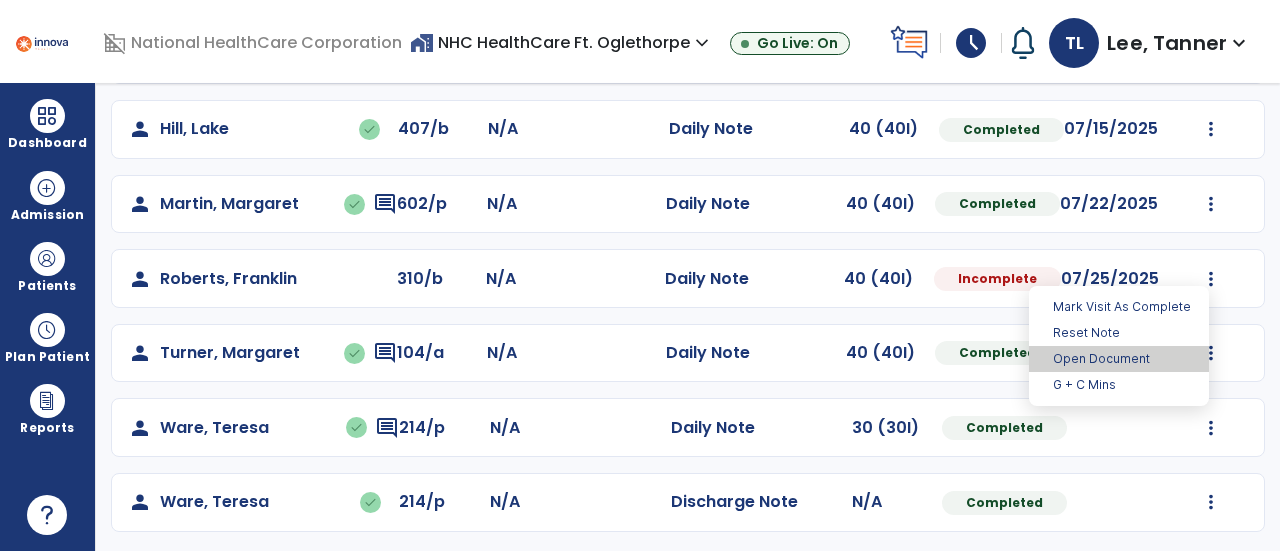 click on "Open Document" at bounding box center [1119, 359] 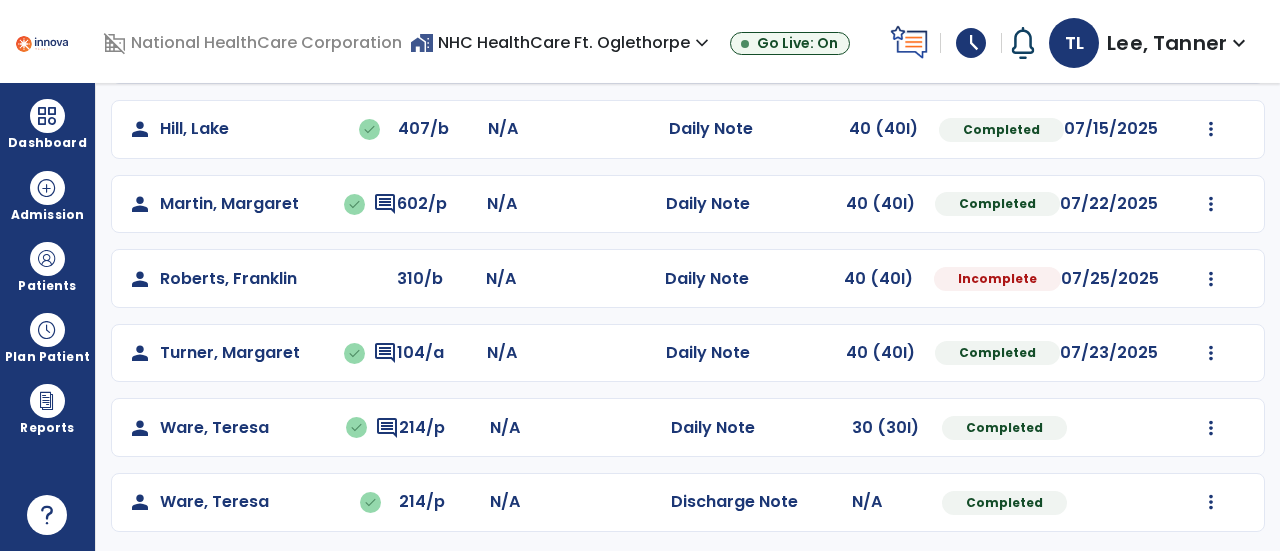 select on "*" 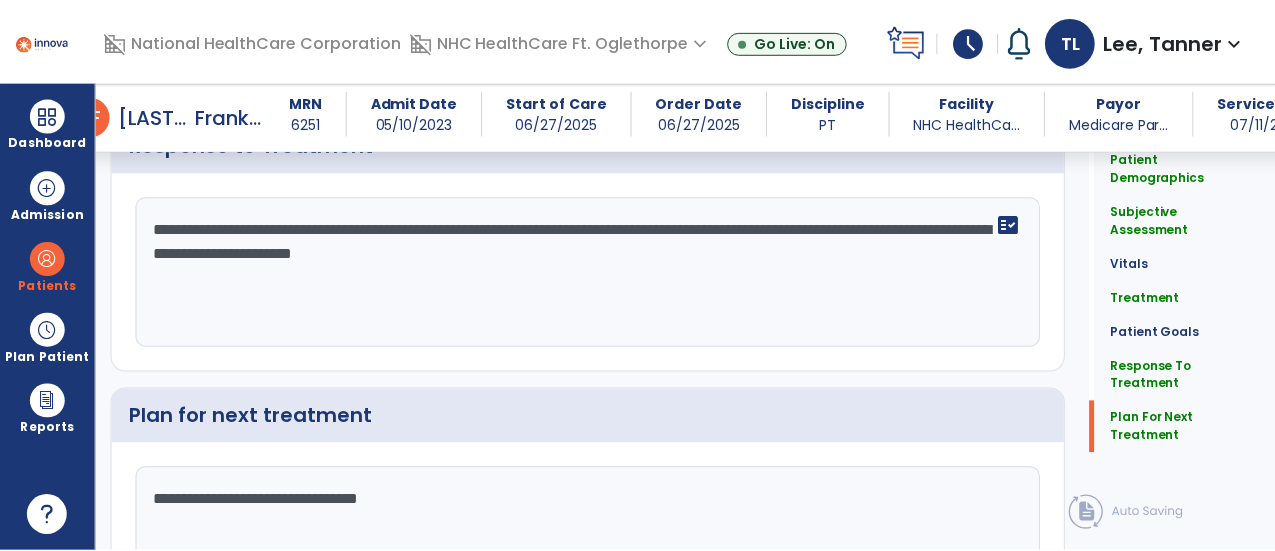 scroll, scrollTop: 3016, scrollLeft: 0, axis: vertical 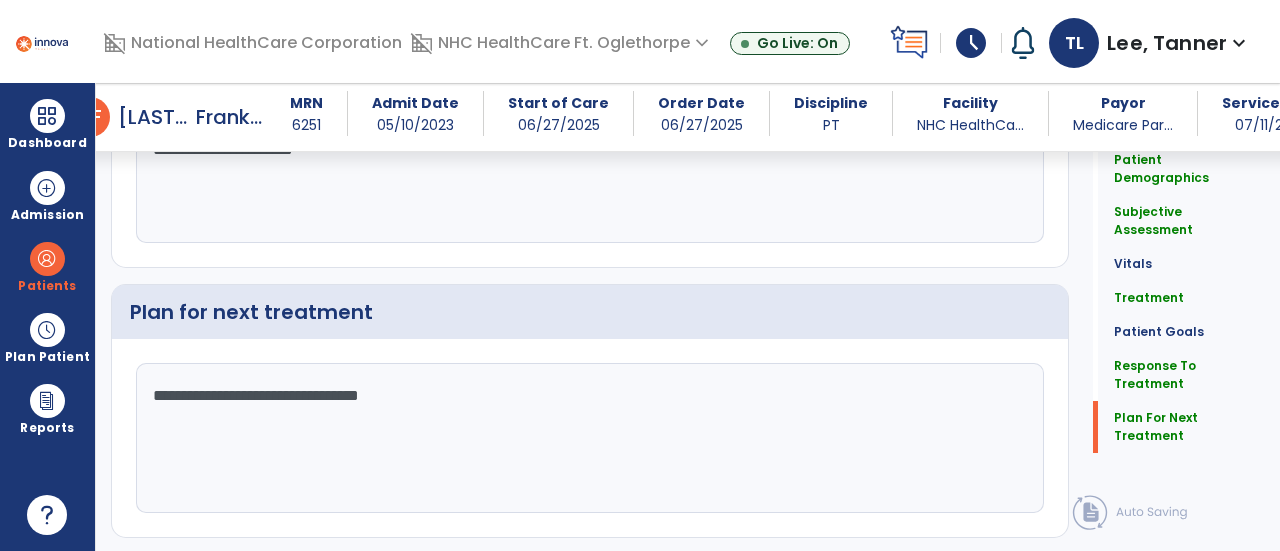 click on "chevron_right" 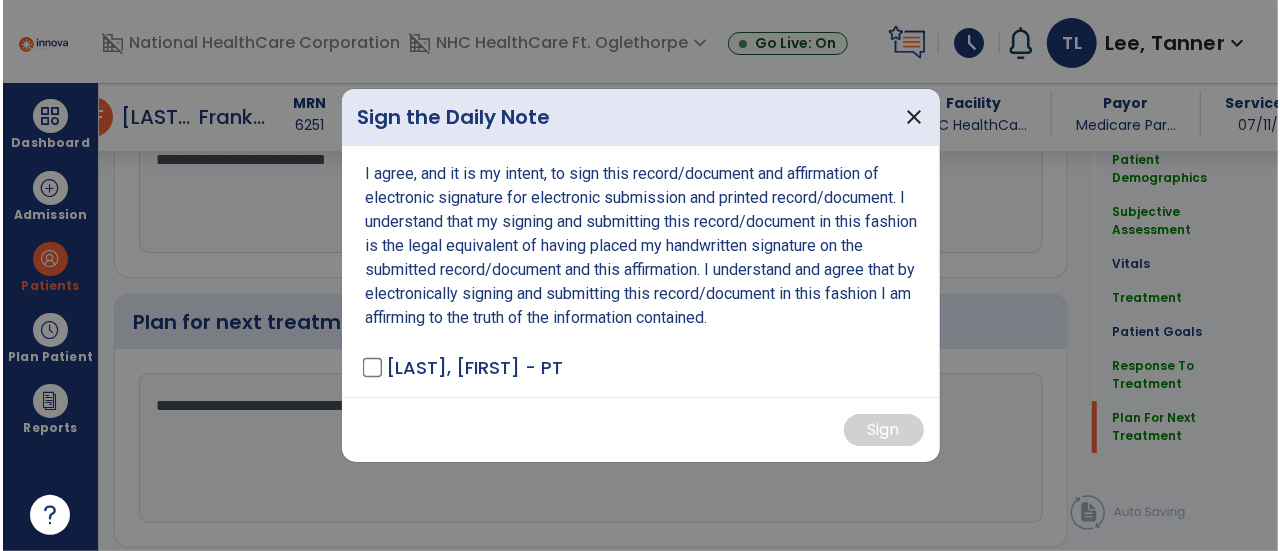 scroll, scrollTop: 3016, scrollLeft: 0, axis: vertical 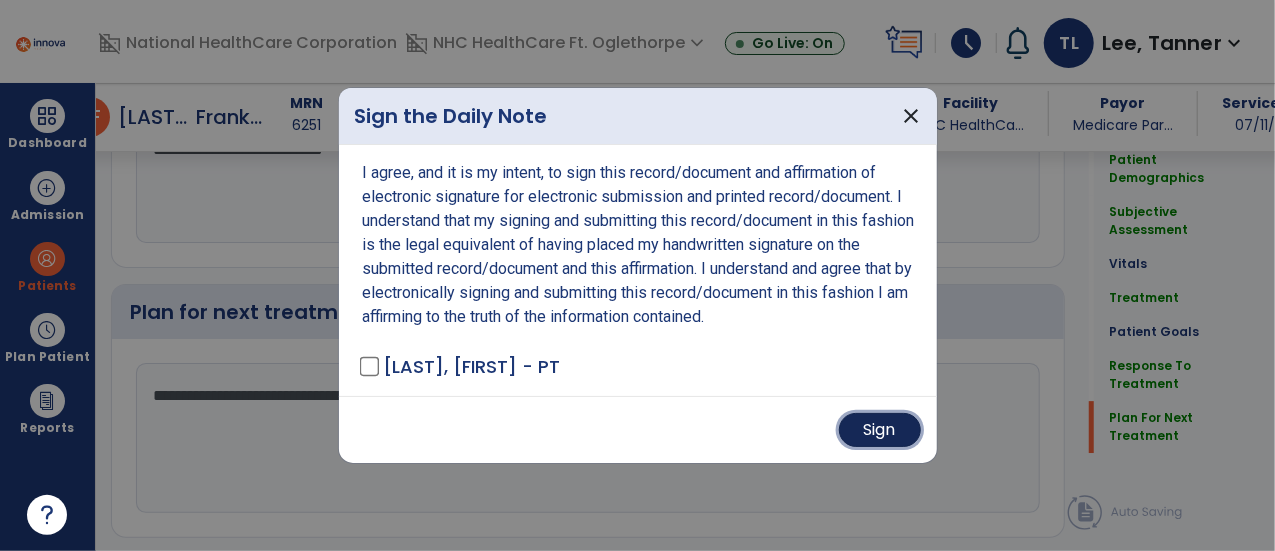 click on "Sign" at bounding box center [880, 430] 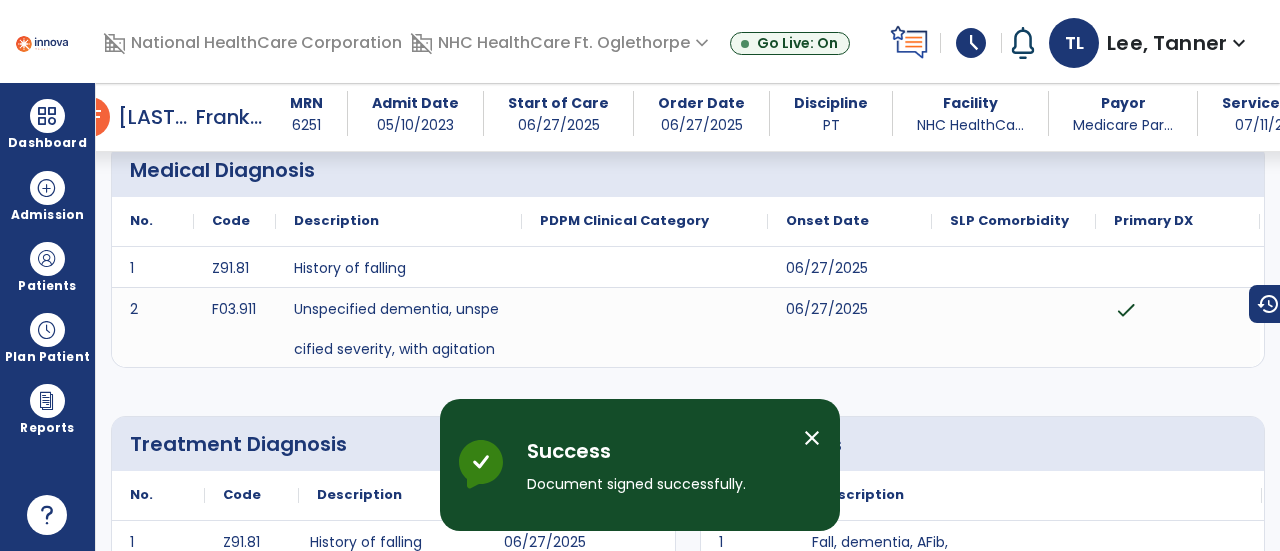 scroll, scrollTop: 0, scrollLeft: 0, axis: both 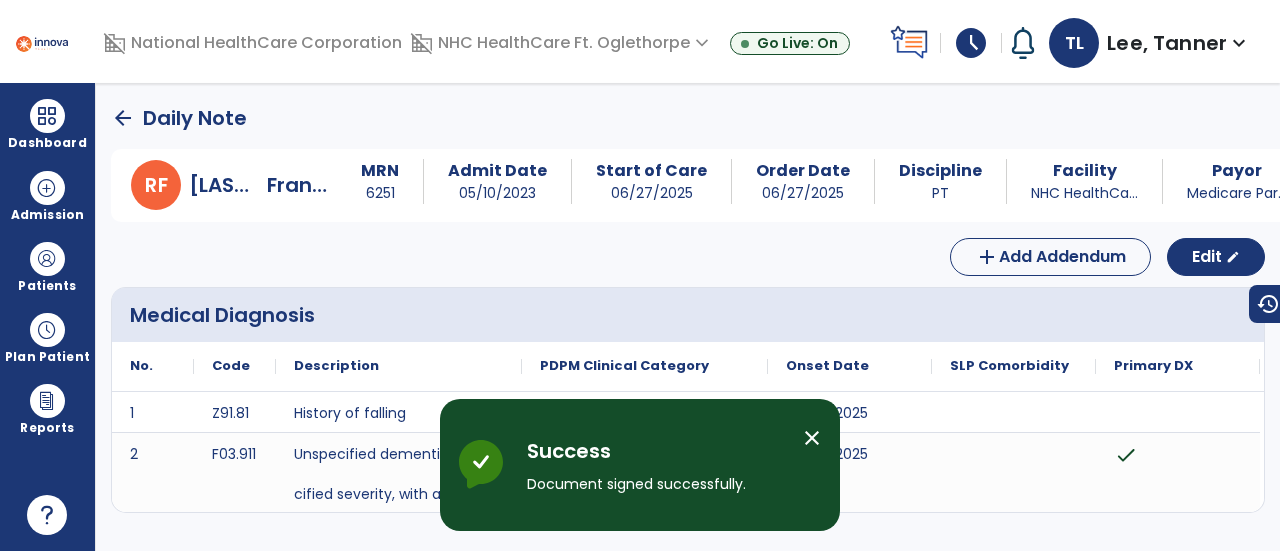 click on "arrow_back" 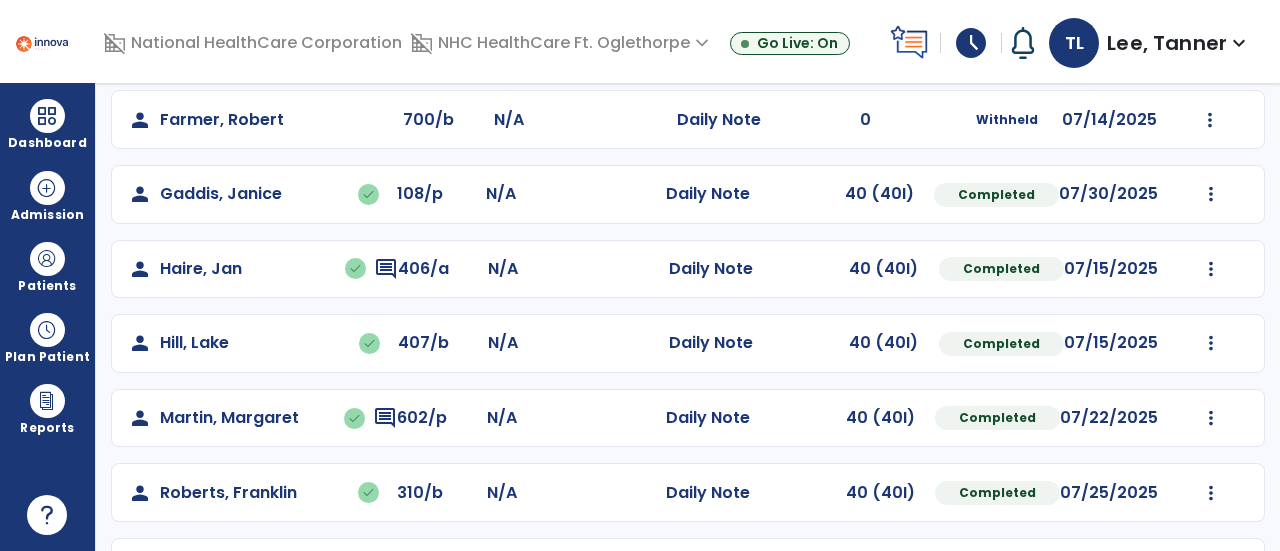 scroll, scrollTop: 0, scrollLeft: 0, axis: both 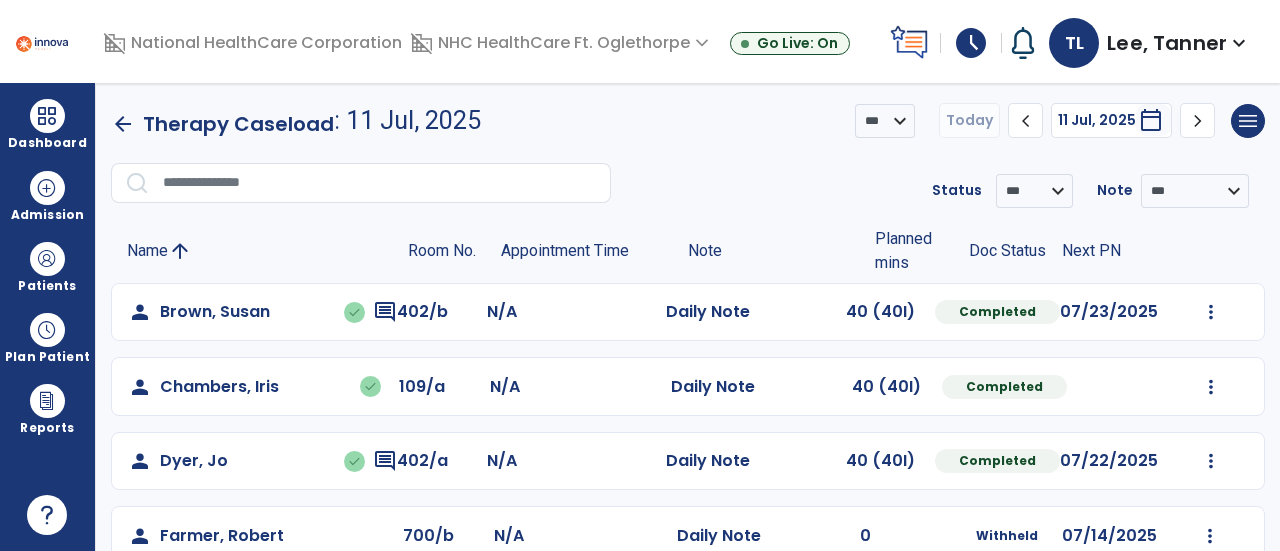 click on "arrow_back" 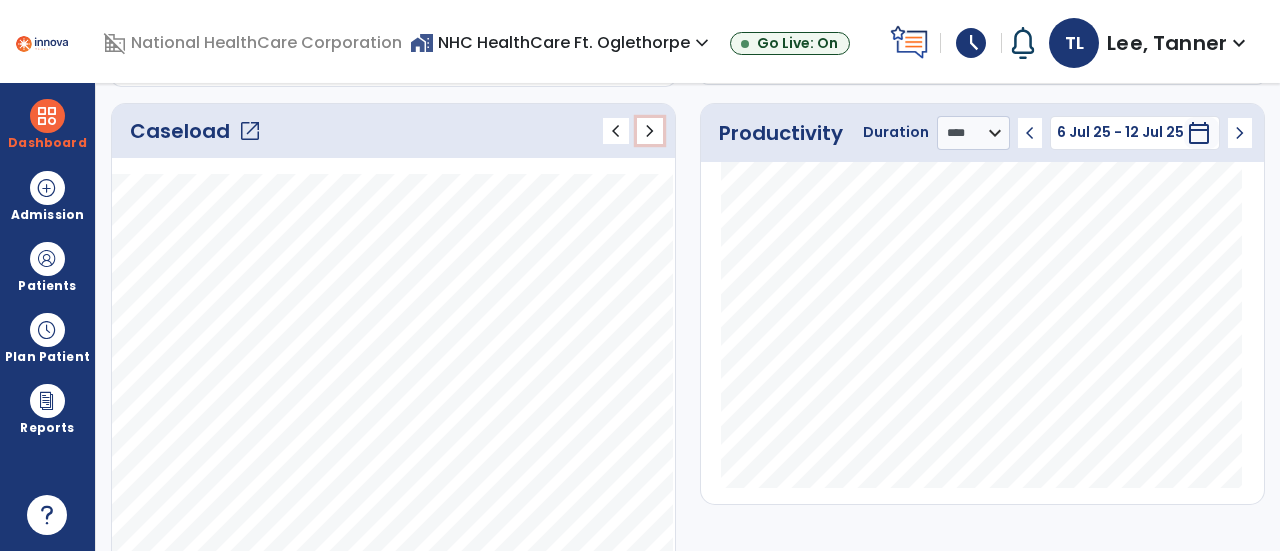 click on "chevron_right" 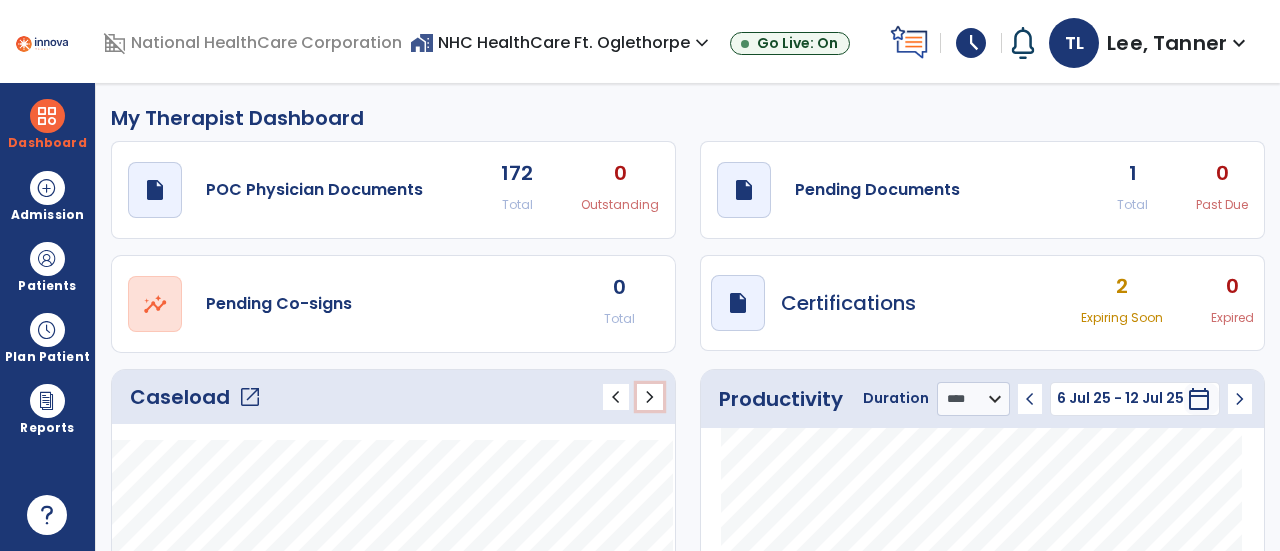 click on "chevron_left" 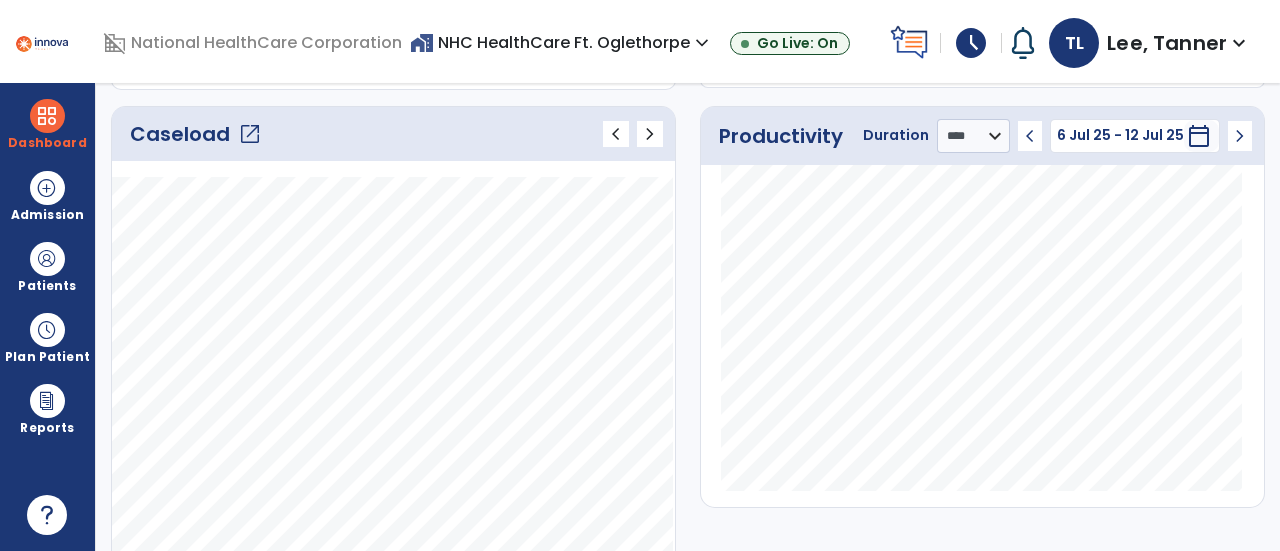 click on "Caseload   open_in_new" 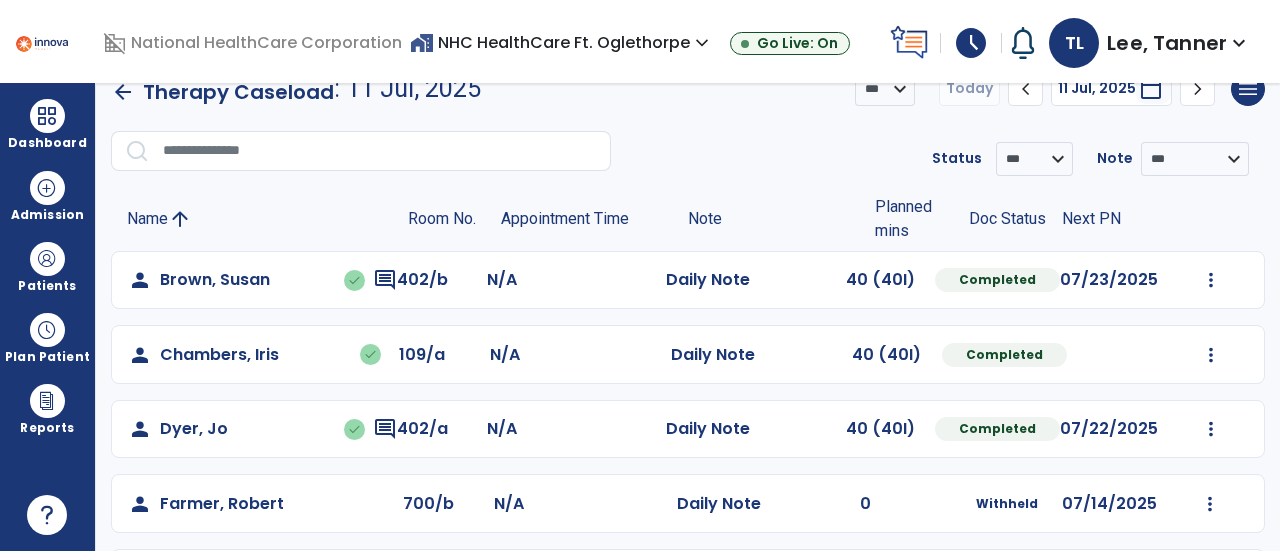 scroll, scrollTop: 0, scrollLeft: 0, axis: both 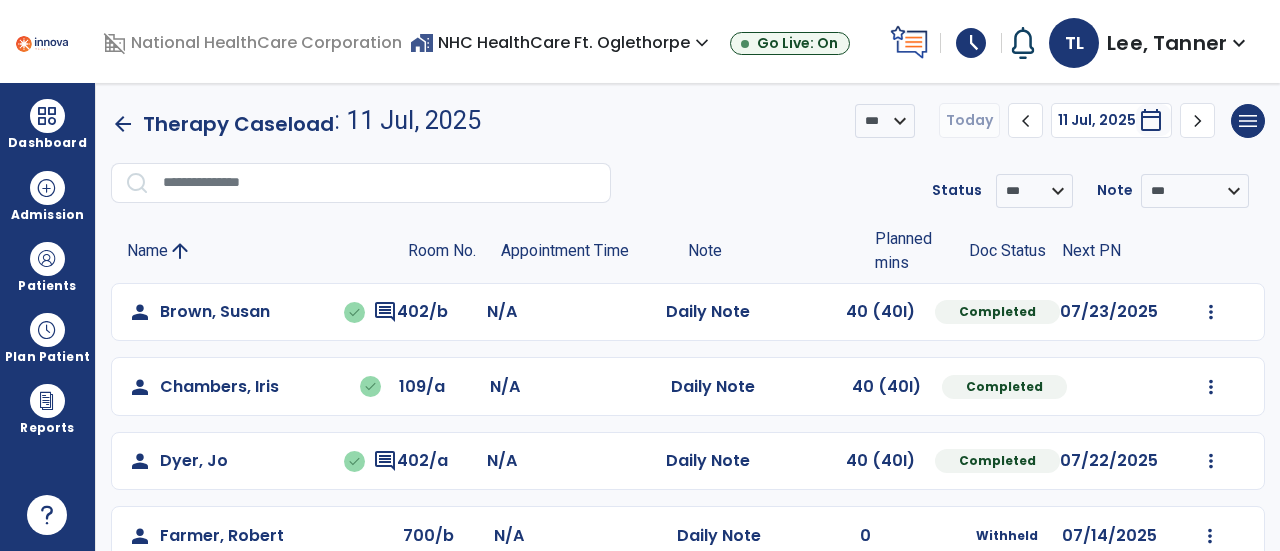 click on "chevron_right" 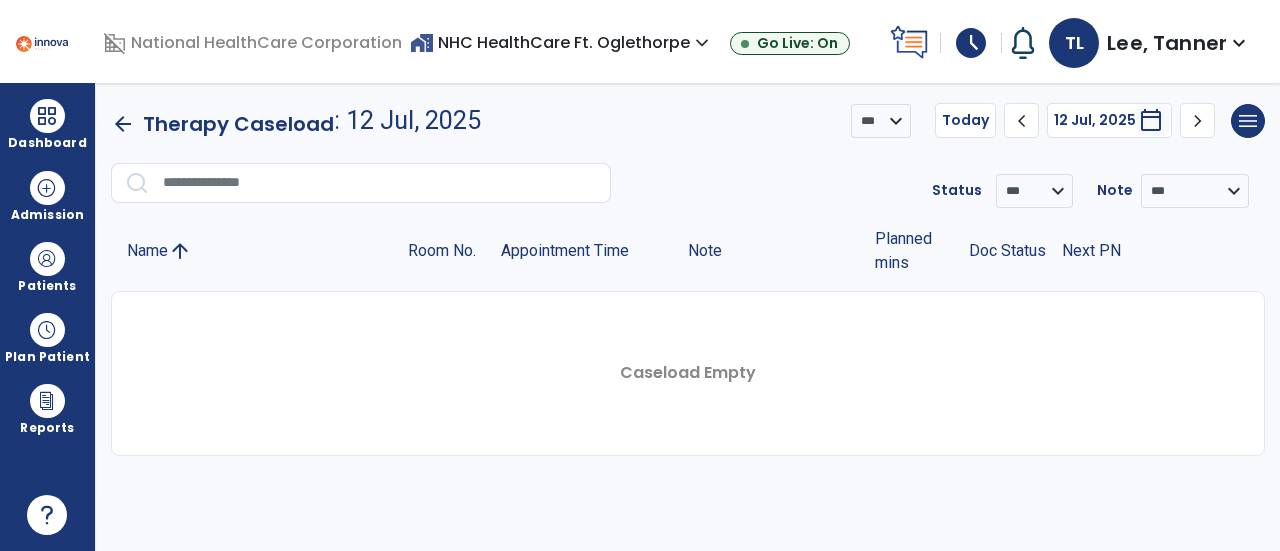 click on "chevron_right" 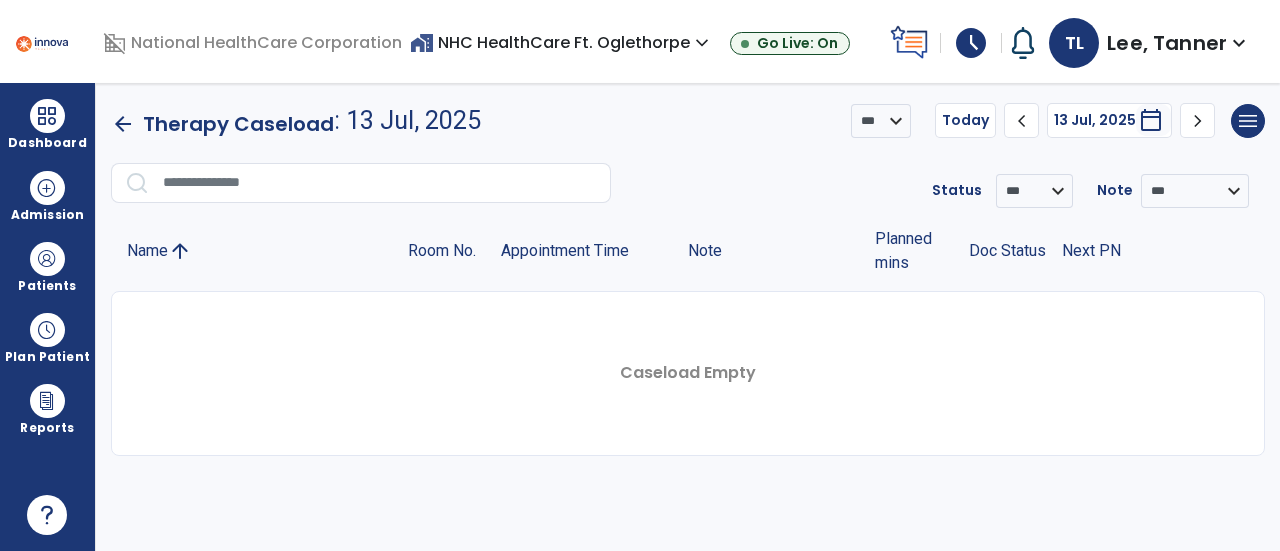 click on "chevron_right" 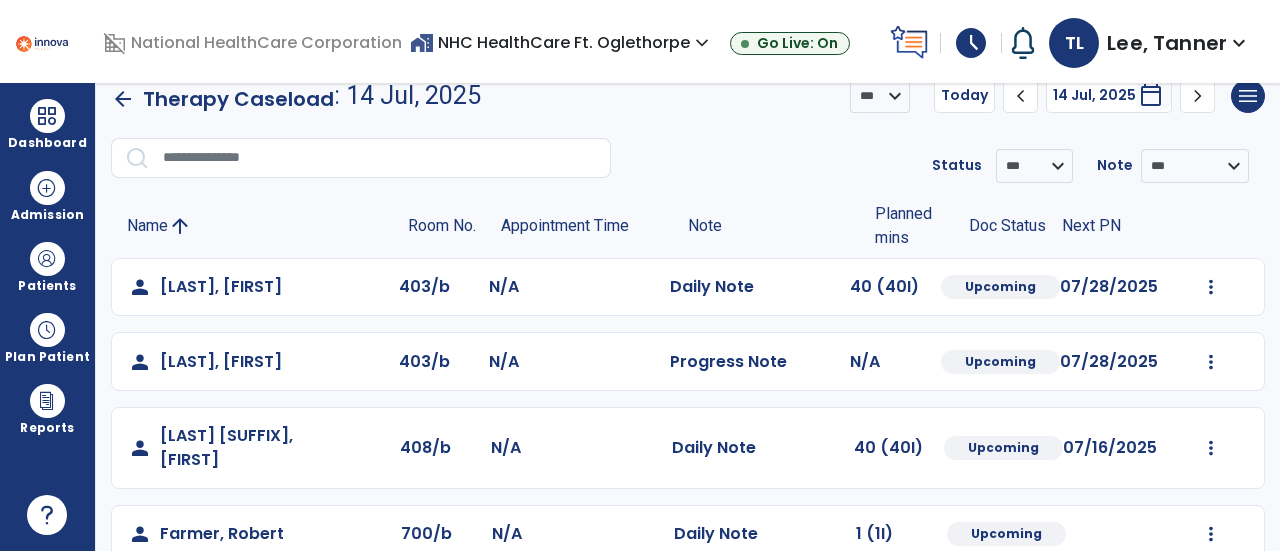 scroll, scrollTop: 0, scrollLeft: 0, axis: both 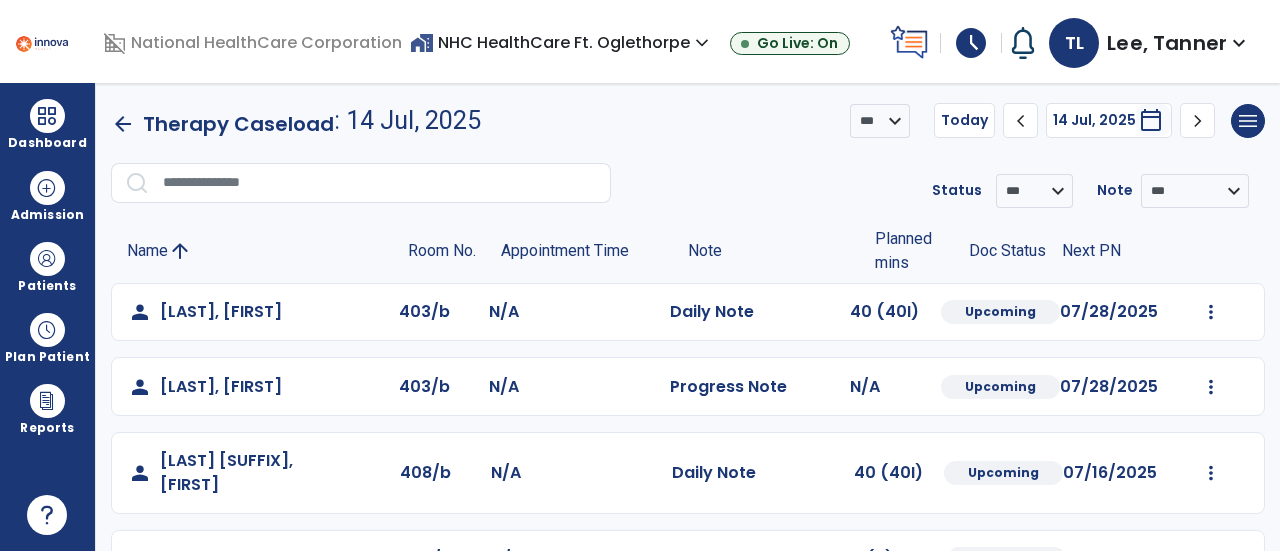 click on "chevron_right" 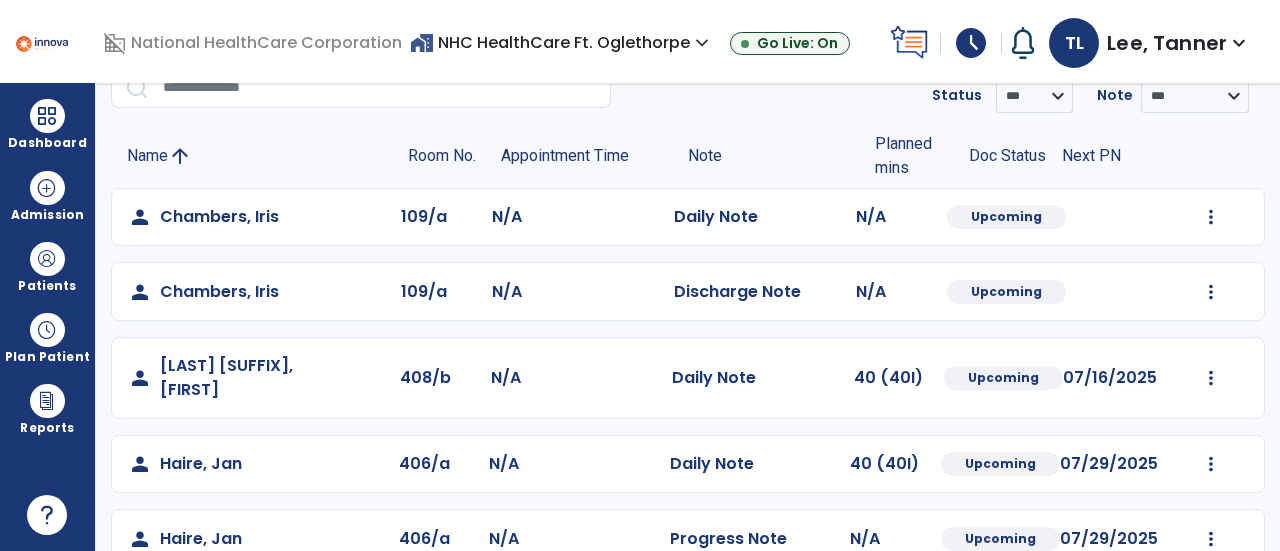 scroll, scrollTop: 0, scrollLeft: 0, axis: both 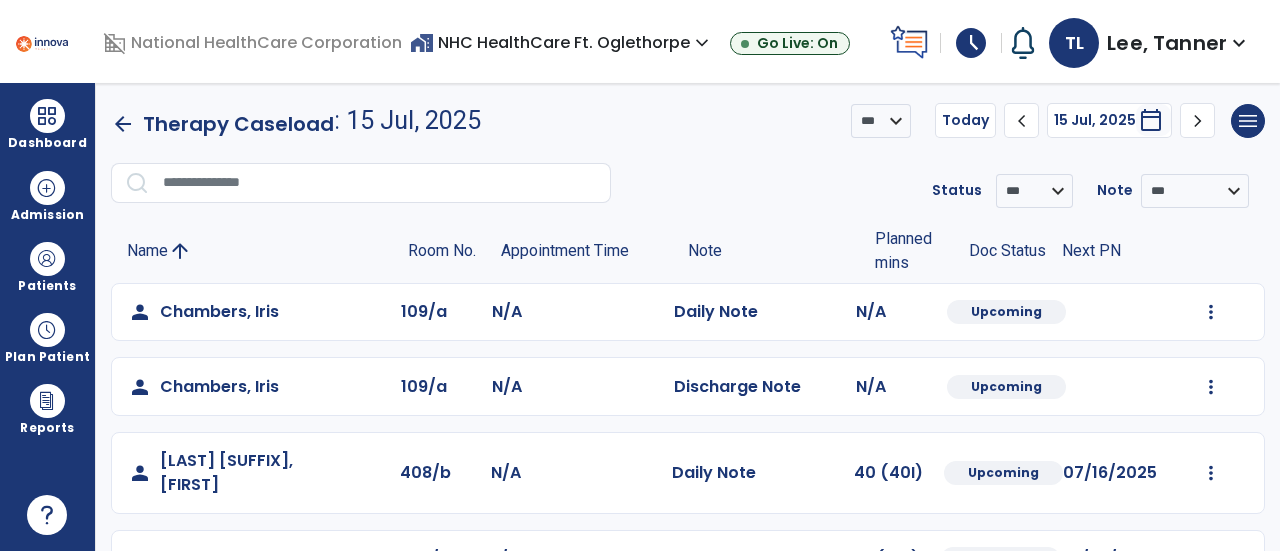 click on "chevron_right" 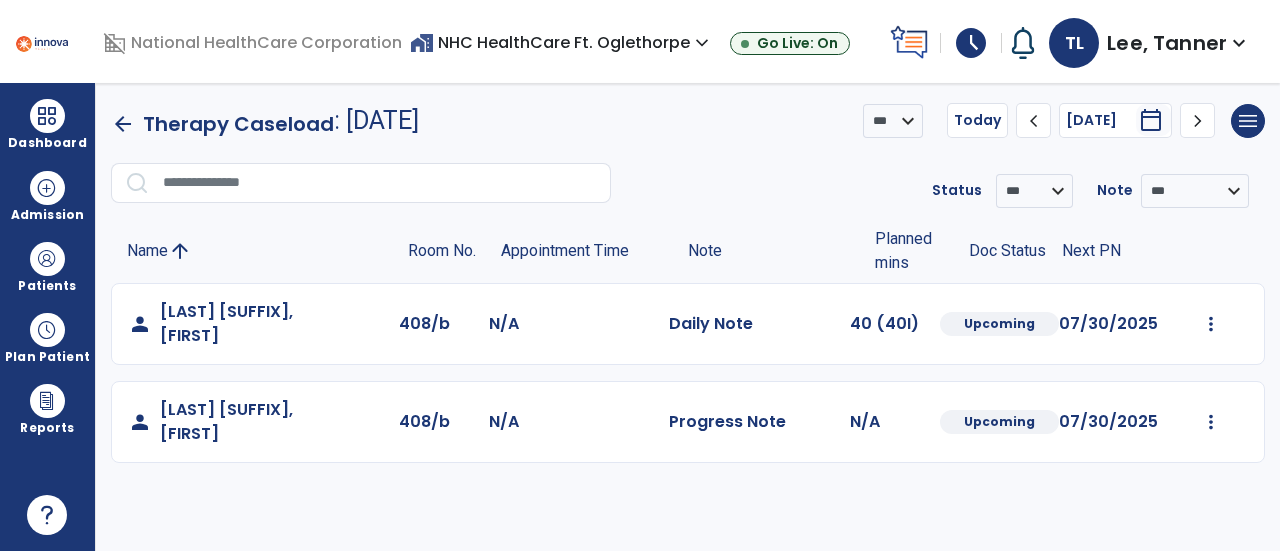 click on "arrow_back" 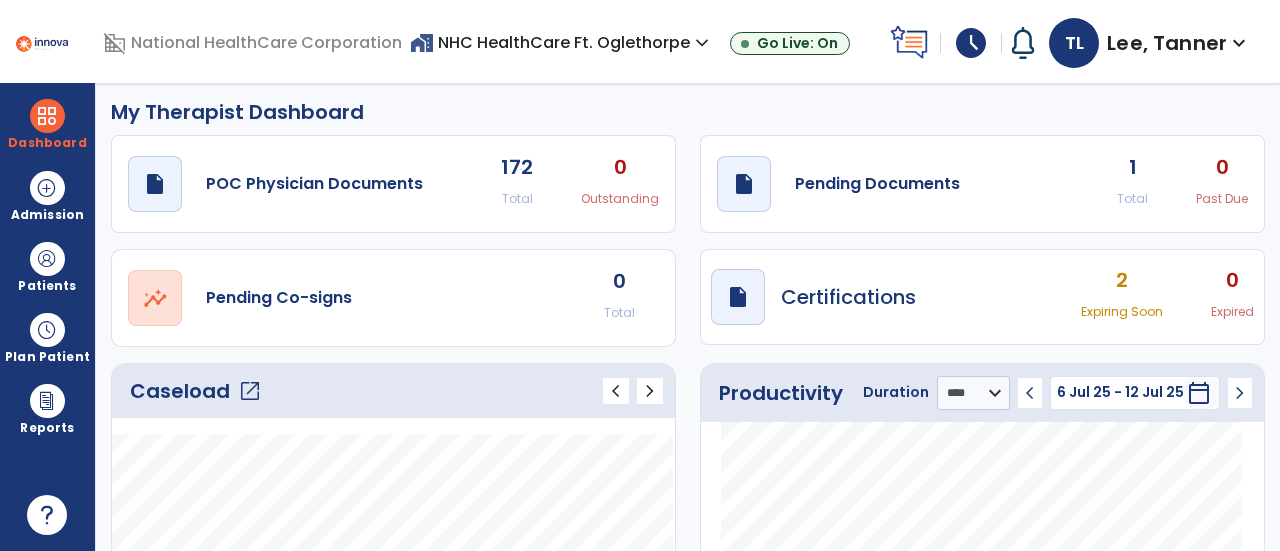 scroll, scrollTop: 0, scrollLeft: 0, axis: both 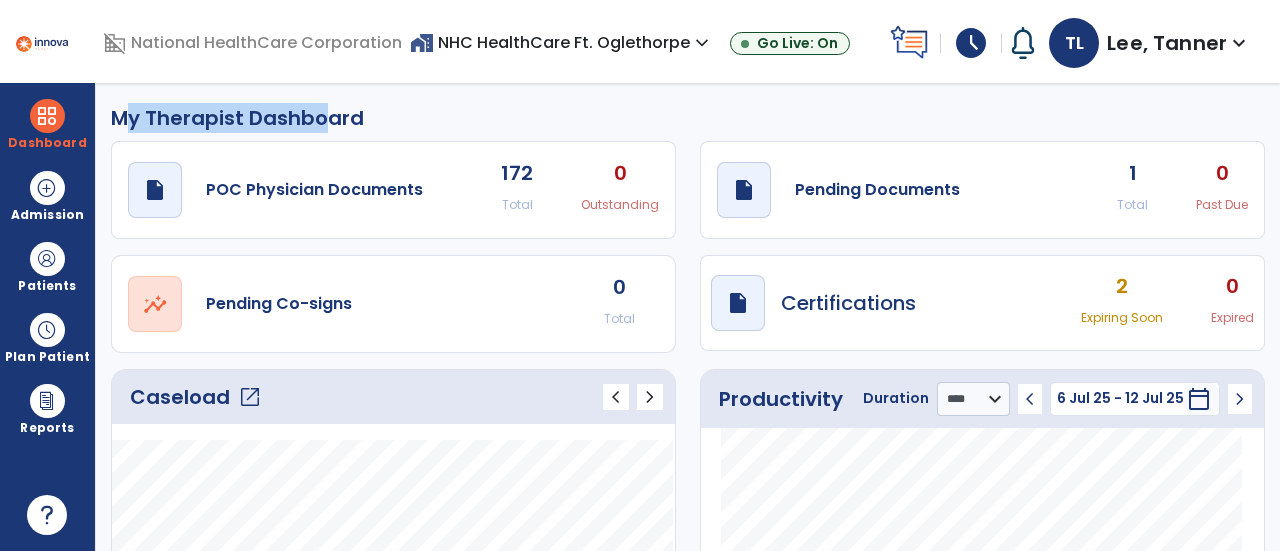 drag, startPoint x: 114, startPoint y: 119, endPoint x: 312, endPoint y: 91, distance: 199.97 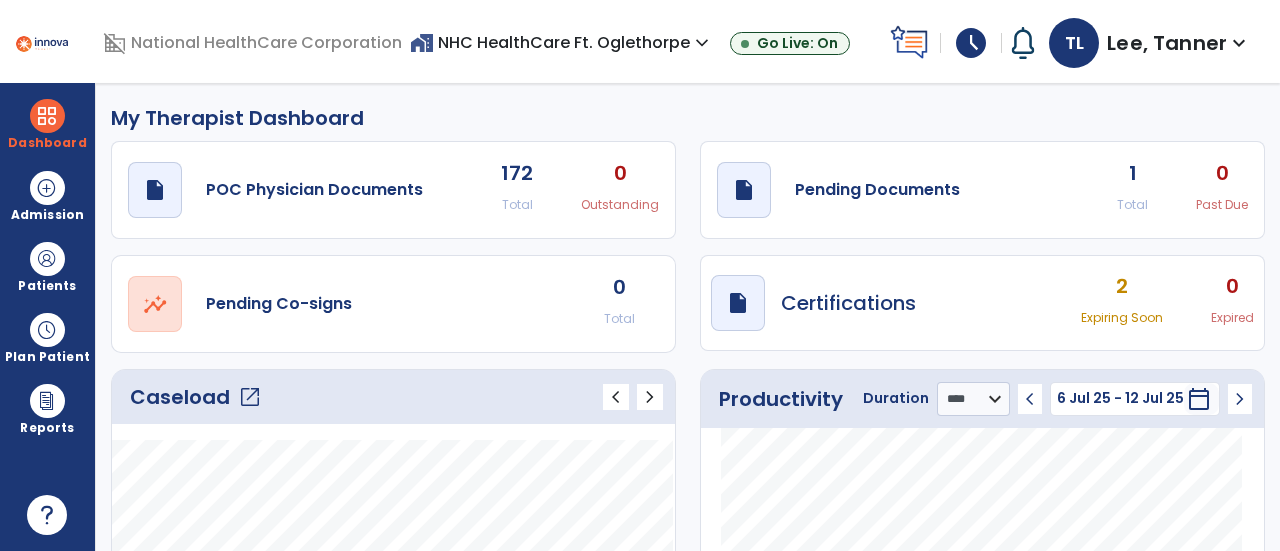 click on "My Therapist Dashboard   draft   open_in_new  POC Physician Documents 172 Total 0 Outstanding  draft   open_in_new  Pending Documents 1 Total 0 Past Due  open_in_new  Pending Co-signs 0 Total  draft   open_in_new  Certifications 2 Expiring Soon 0 Expired  Caseload   open_in_new   chevron_left   chevron_right
Notes
No. of notes" at bounding box center [688, 317] 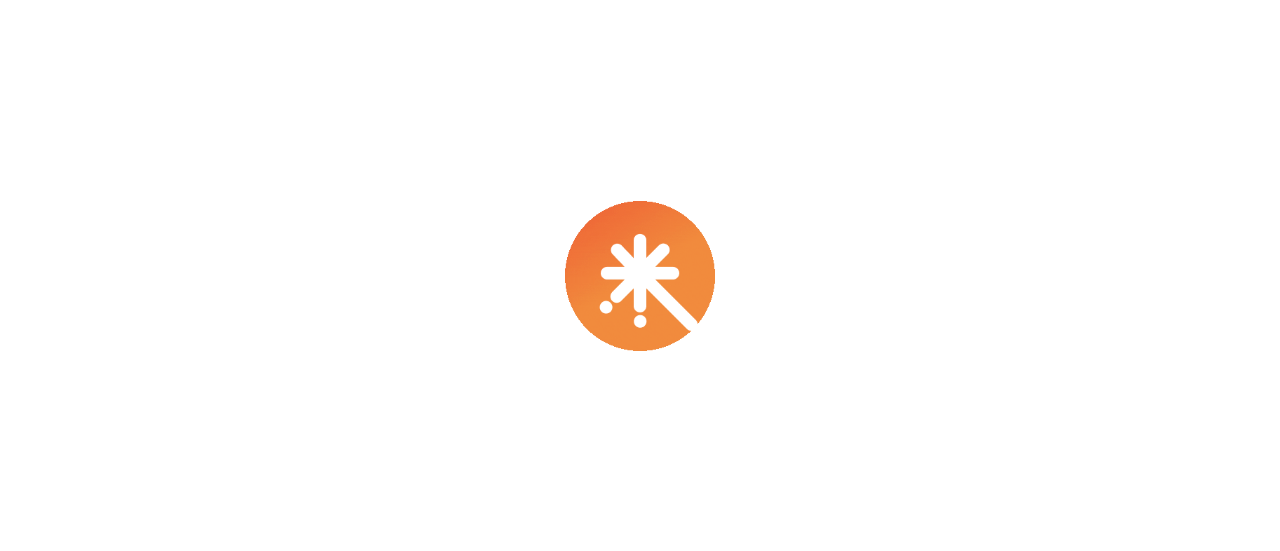 scroll, scrollTop: 0, scrollLeft: 0, axis: both 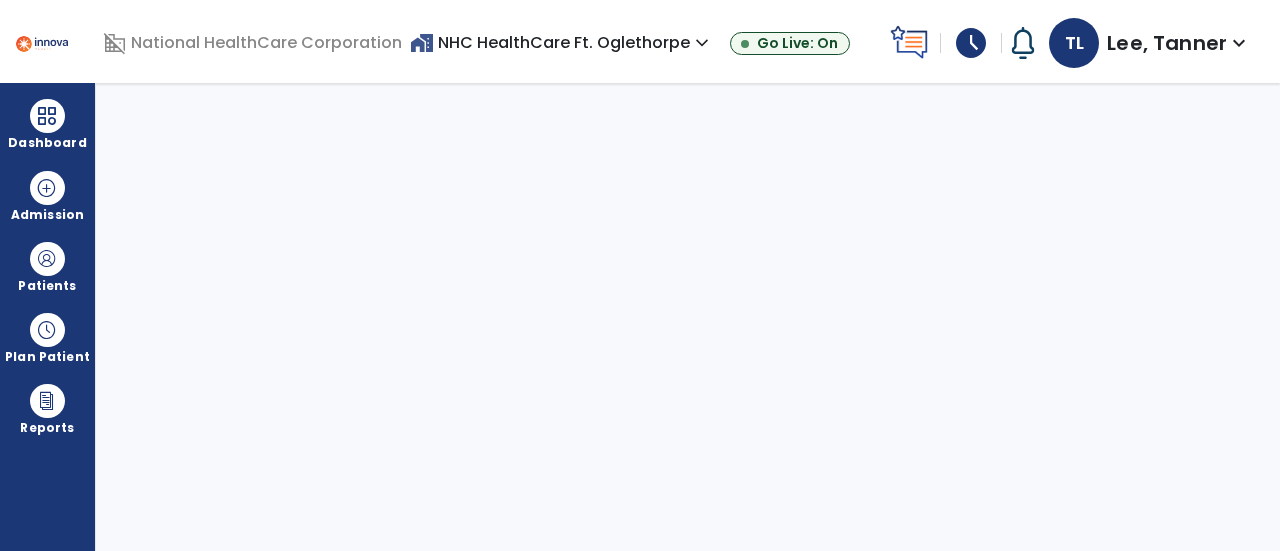 select on "****" 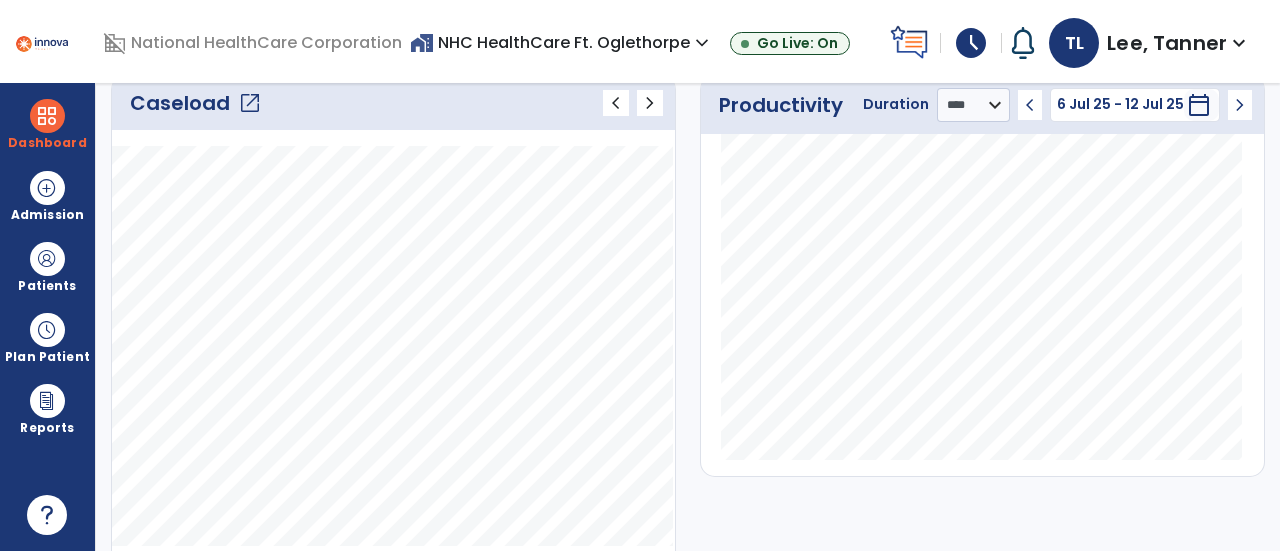 scroll, scrollTop: 0, scrollLeft: 0, axis: both 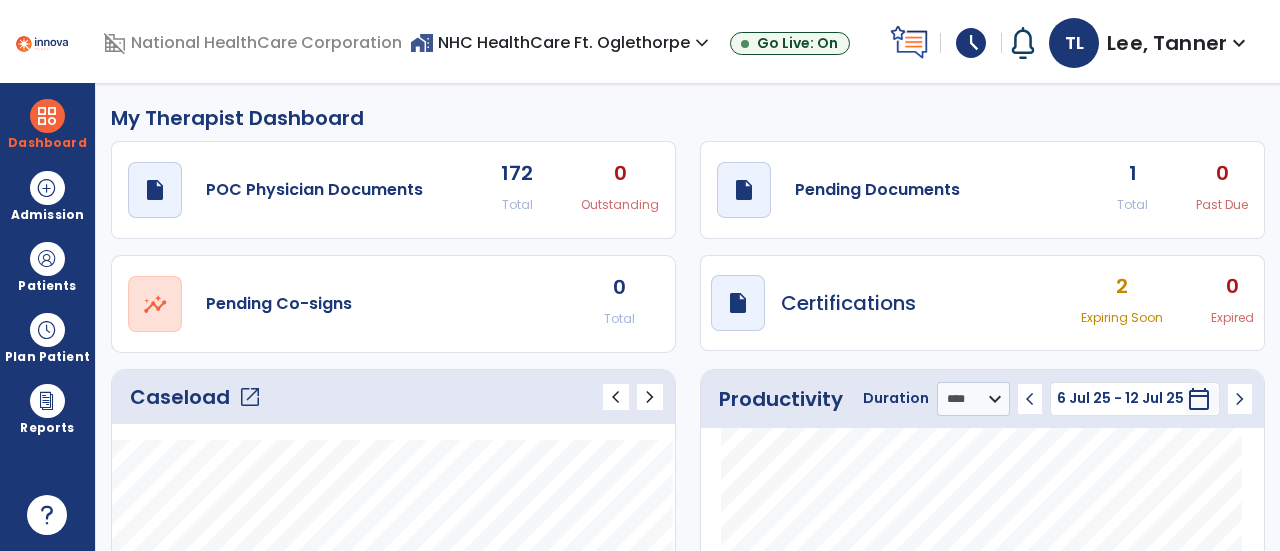 drag, startPoint x: 106, startPoint y: 115, endPoint x: 468, endPoint y: 117, distance: 362.00552 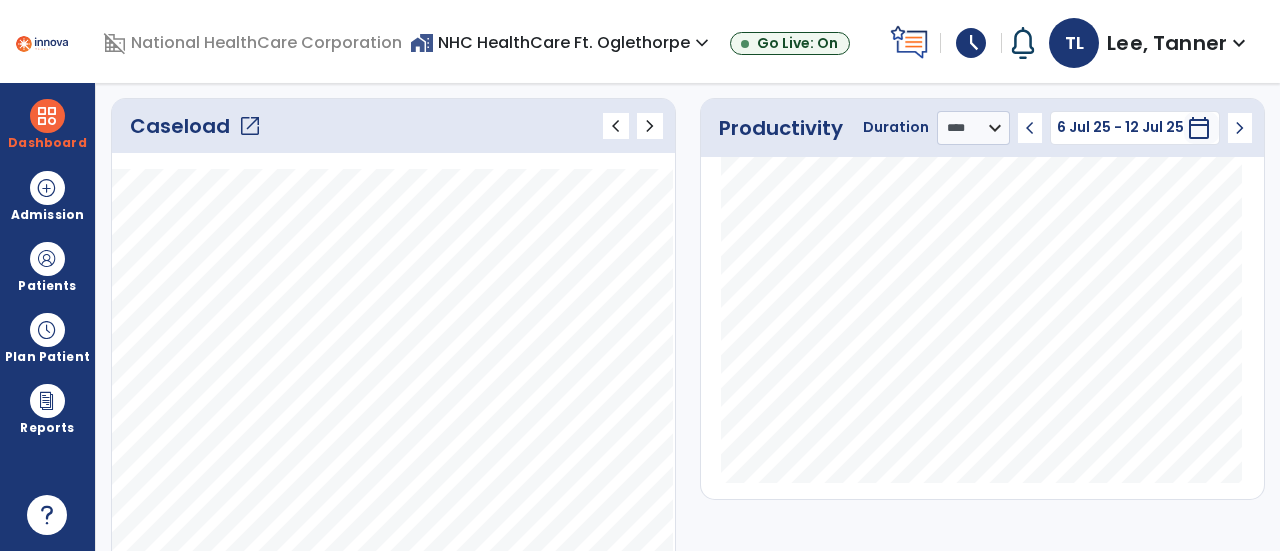 scroll, scrollTop: 0, scrollLeft: 0, axis: both 